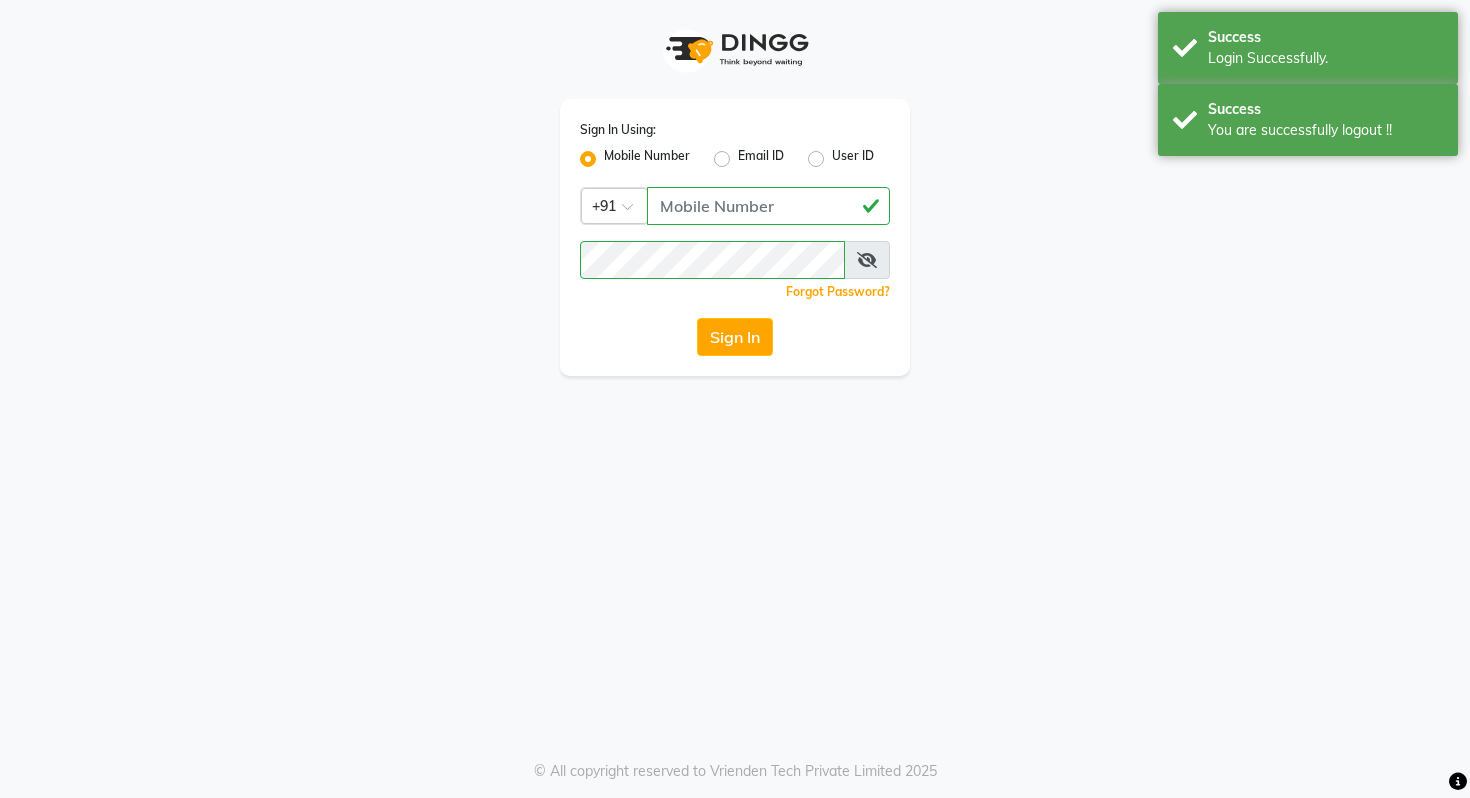 scroll, scrollTop: 0, scrollLeft: 0, axis: both 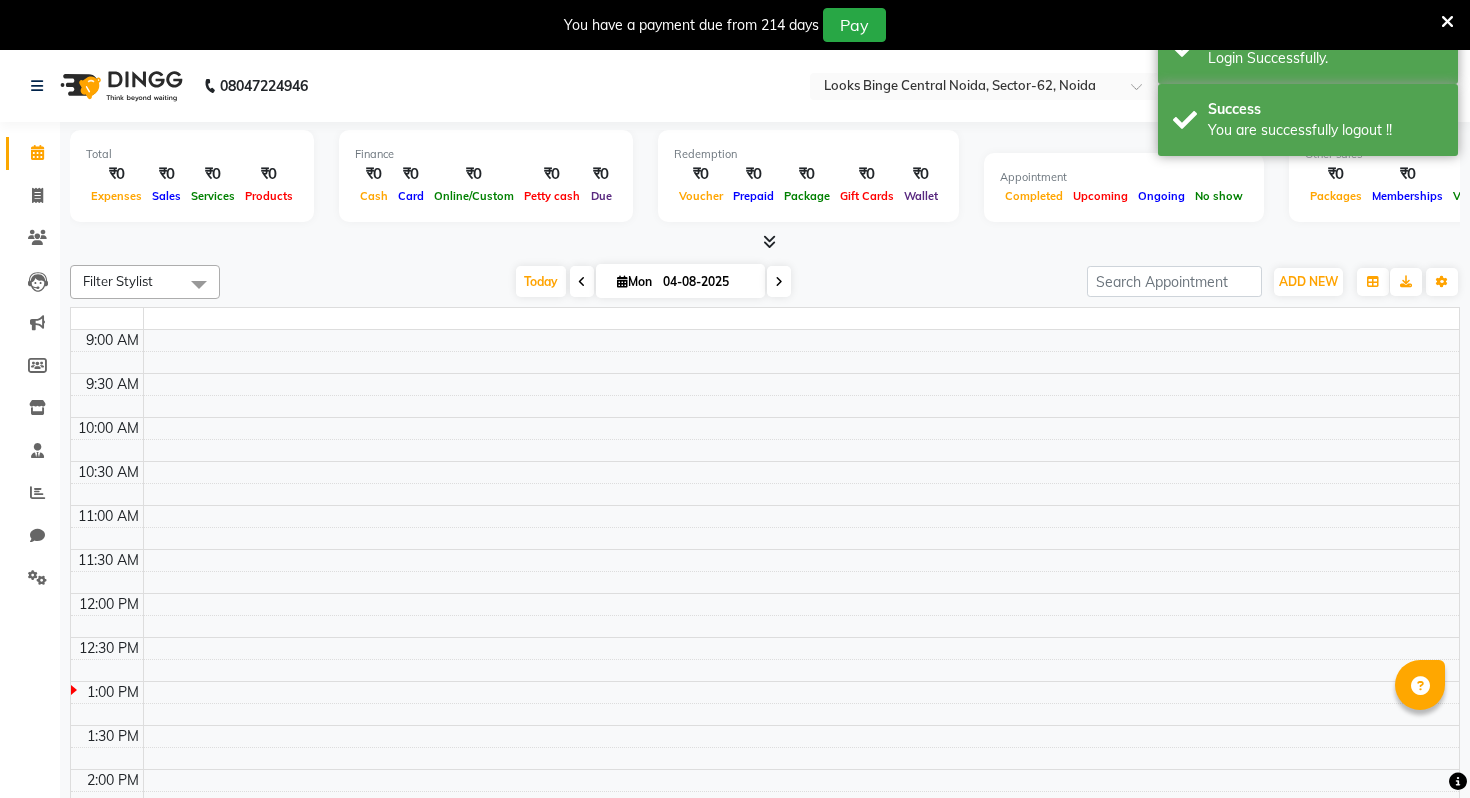 select on "en" 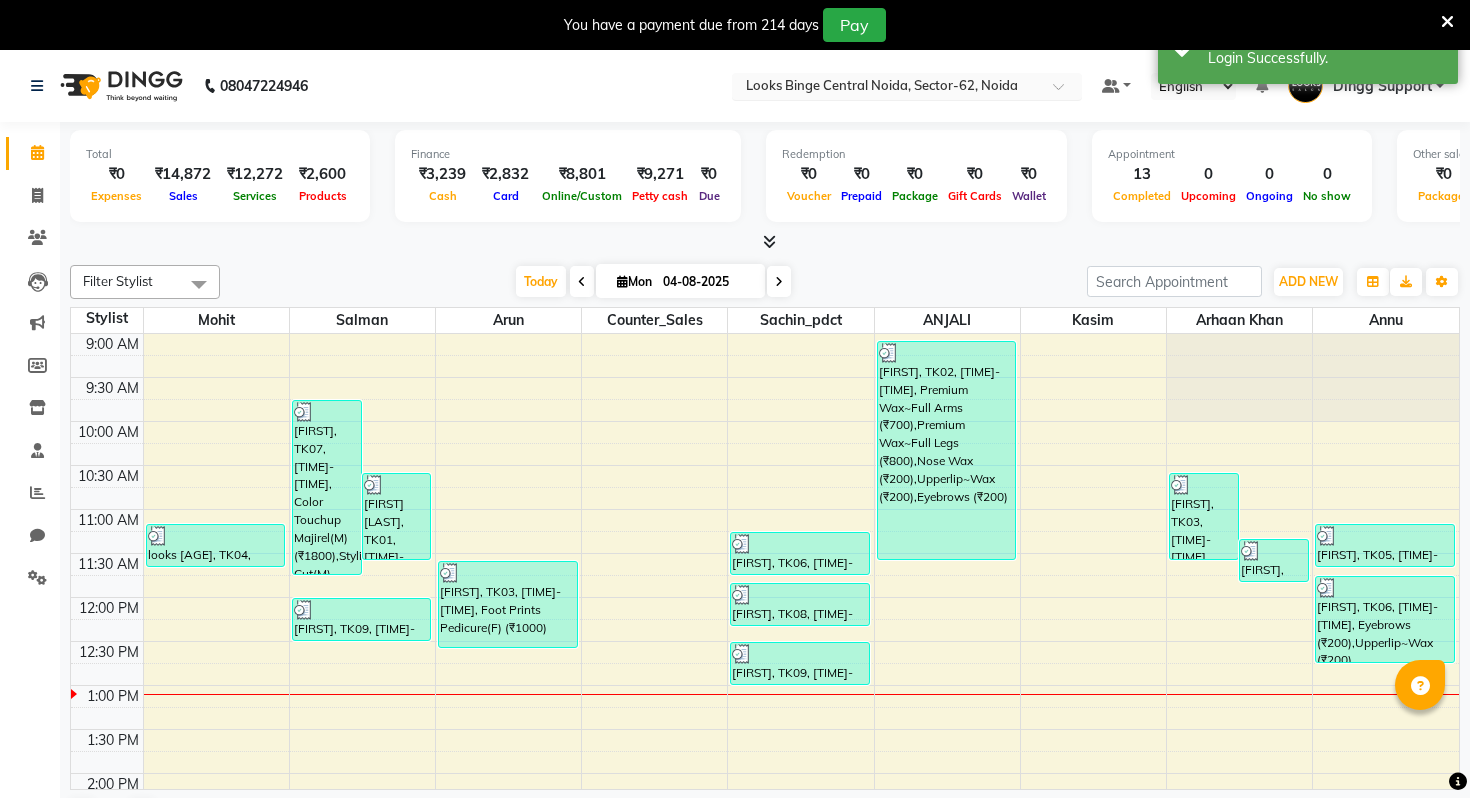 click at bounding box center (887, 88) 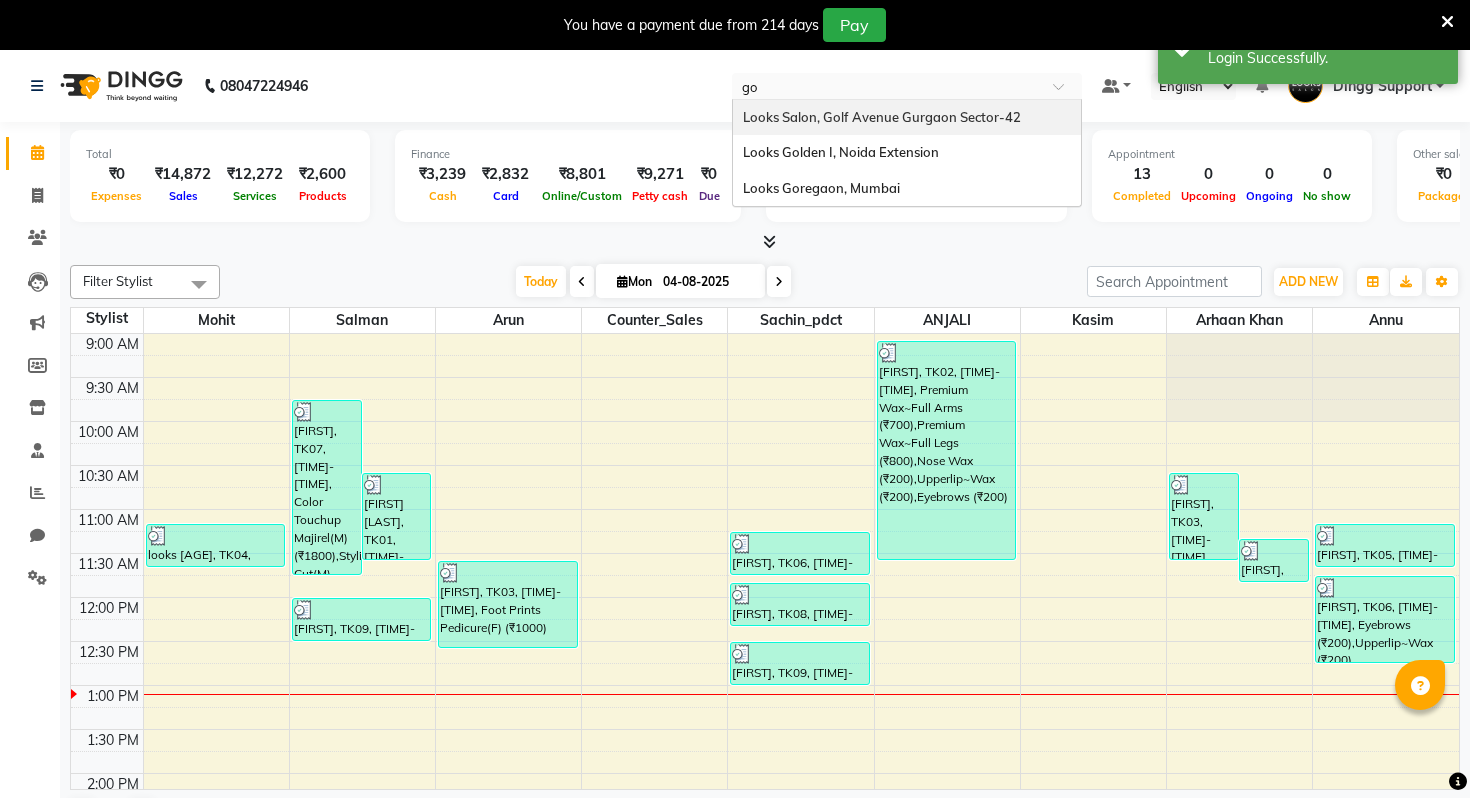 scroll, scrollTop: 0, scrollLeft: 0, axis: both 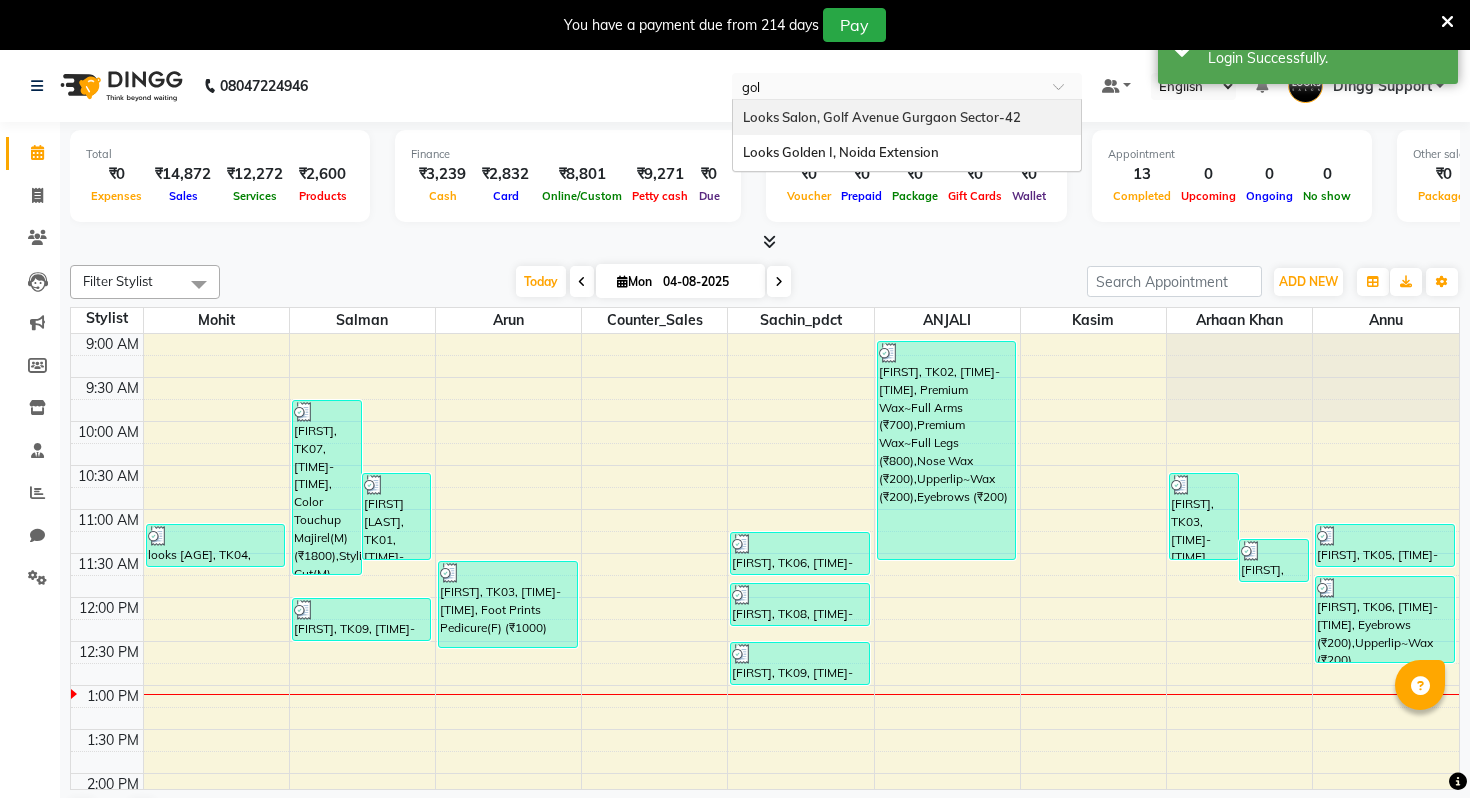 click on "Looks Salon, Golf Avenue Gurgaon Sector-42" at bounding box center [882, 117] 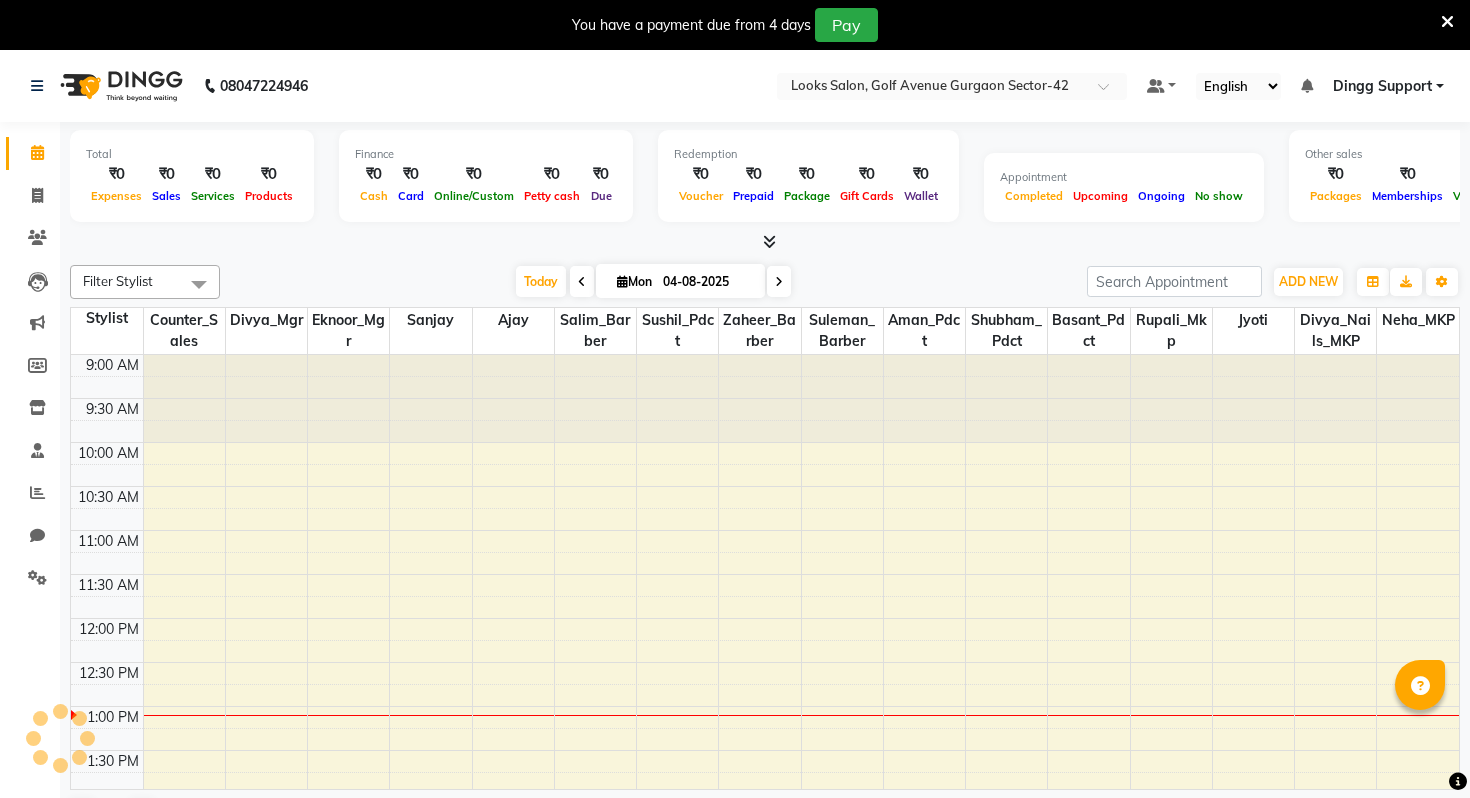 scroll, scrollTop: 0, scrollLeft: 0, axis: both 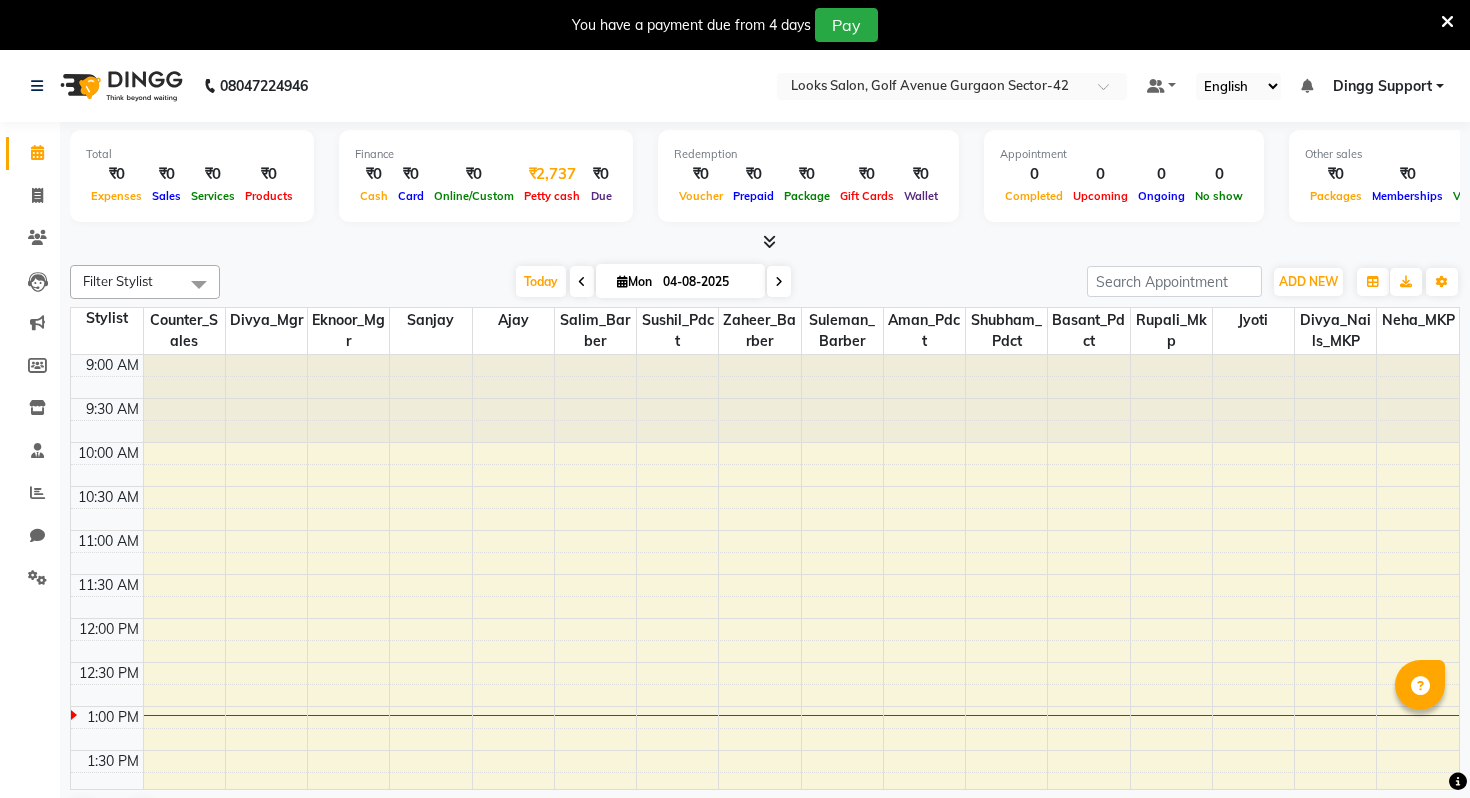 click on "₹2,737" at bounding box center [552, 174] 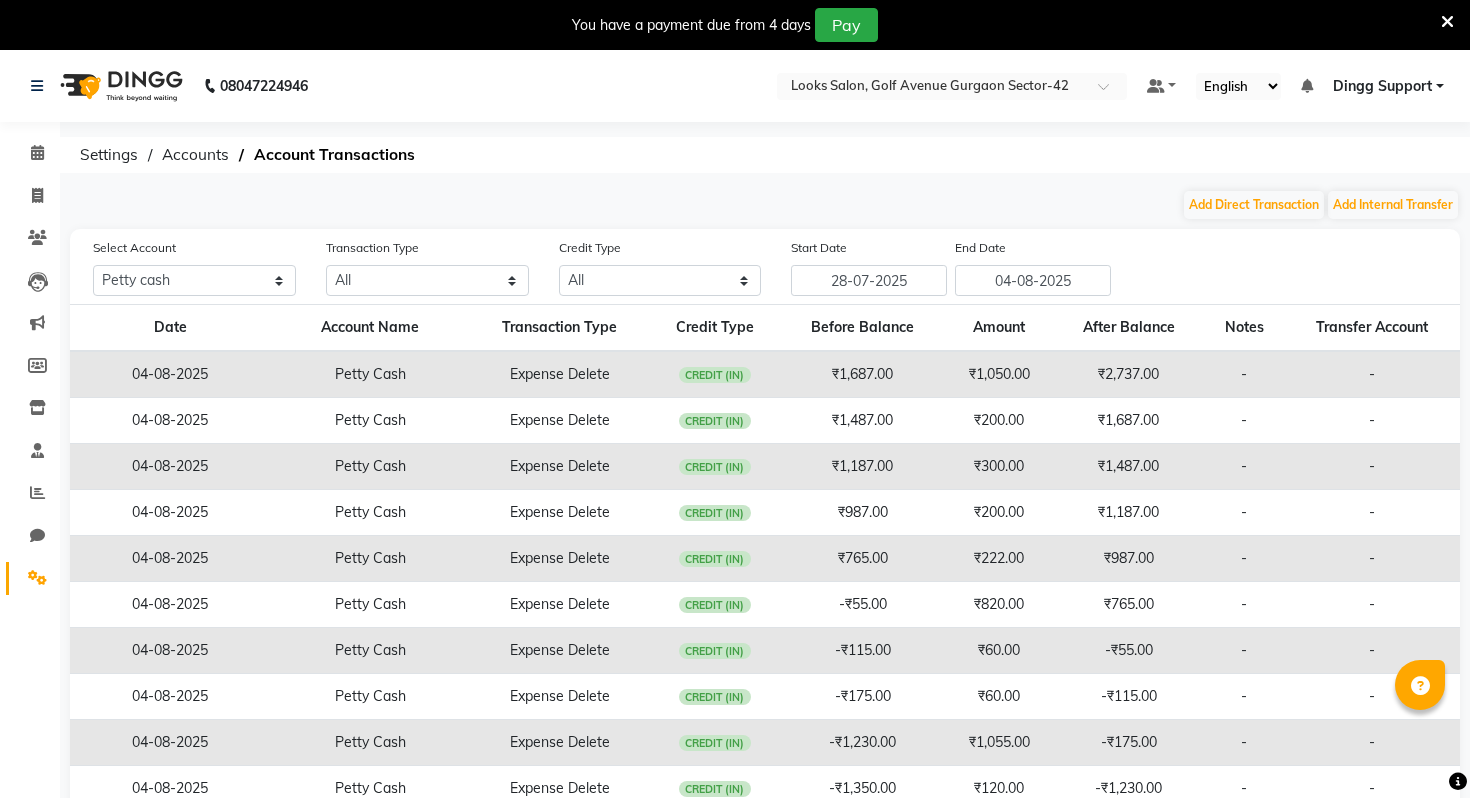 scroll, scrollTop: 103, scrollLeft: 0, axis: vertical 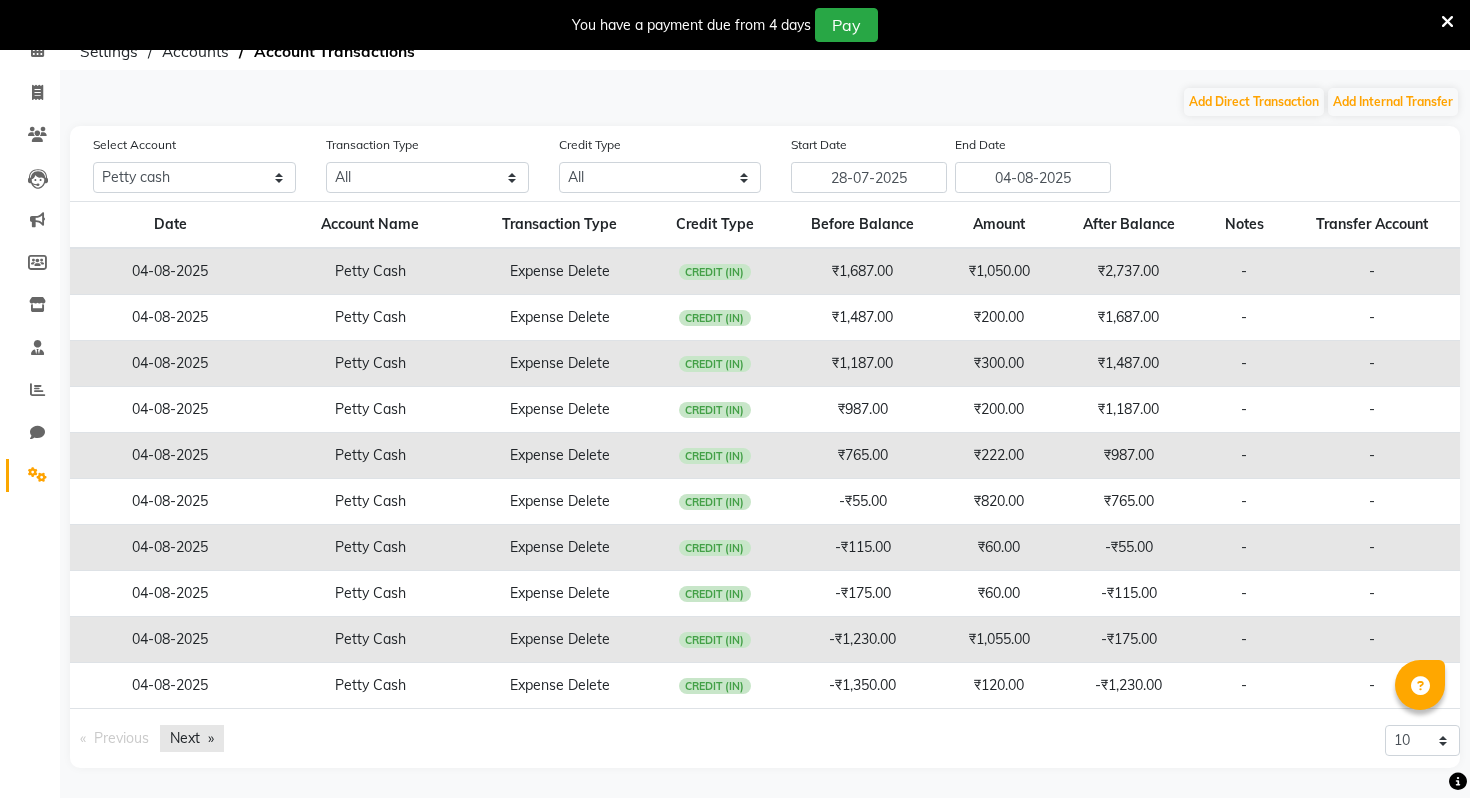 click on "Next  page" 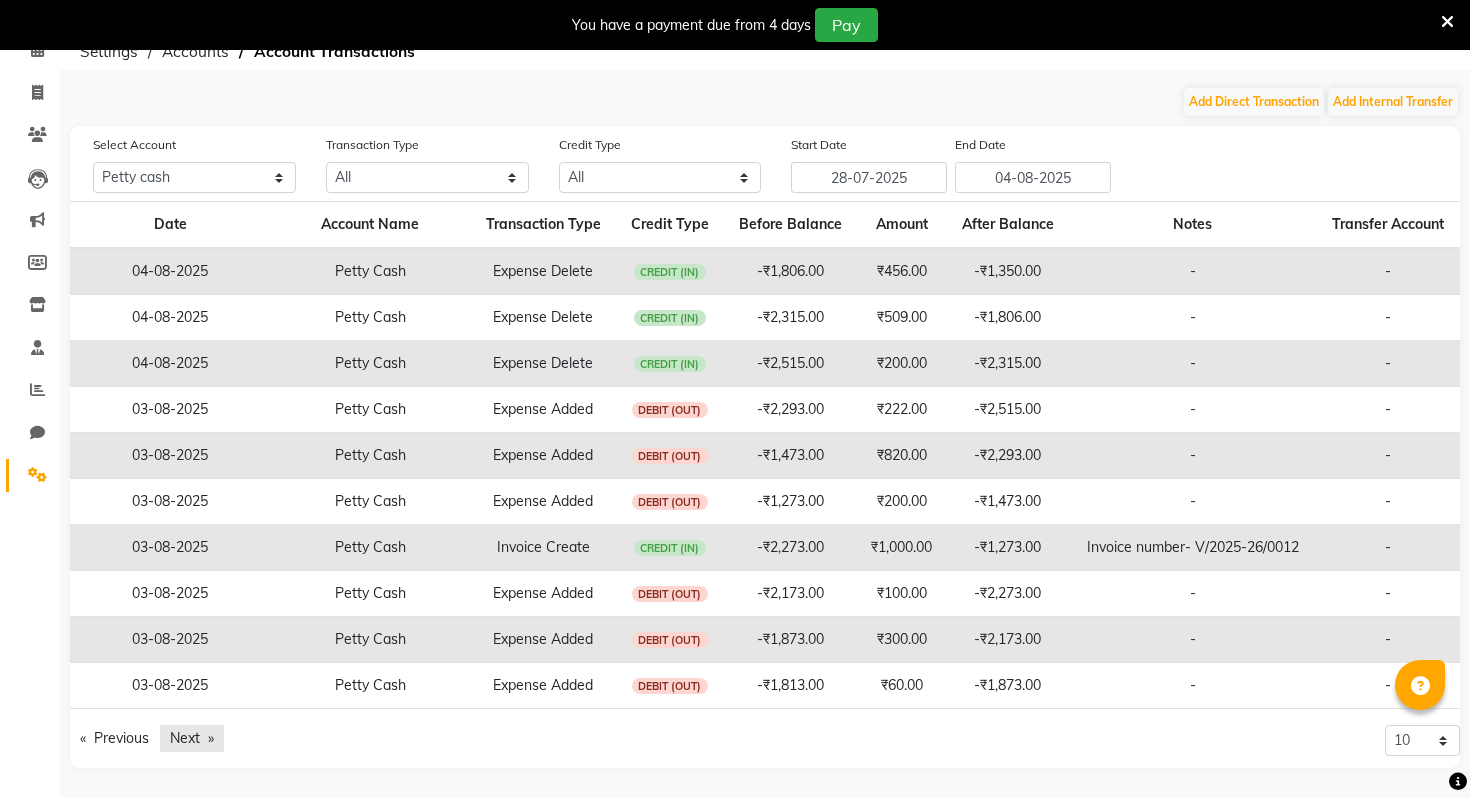 click on "Next  page" 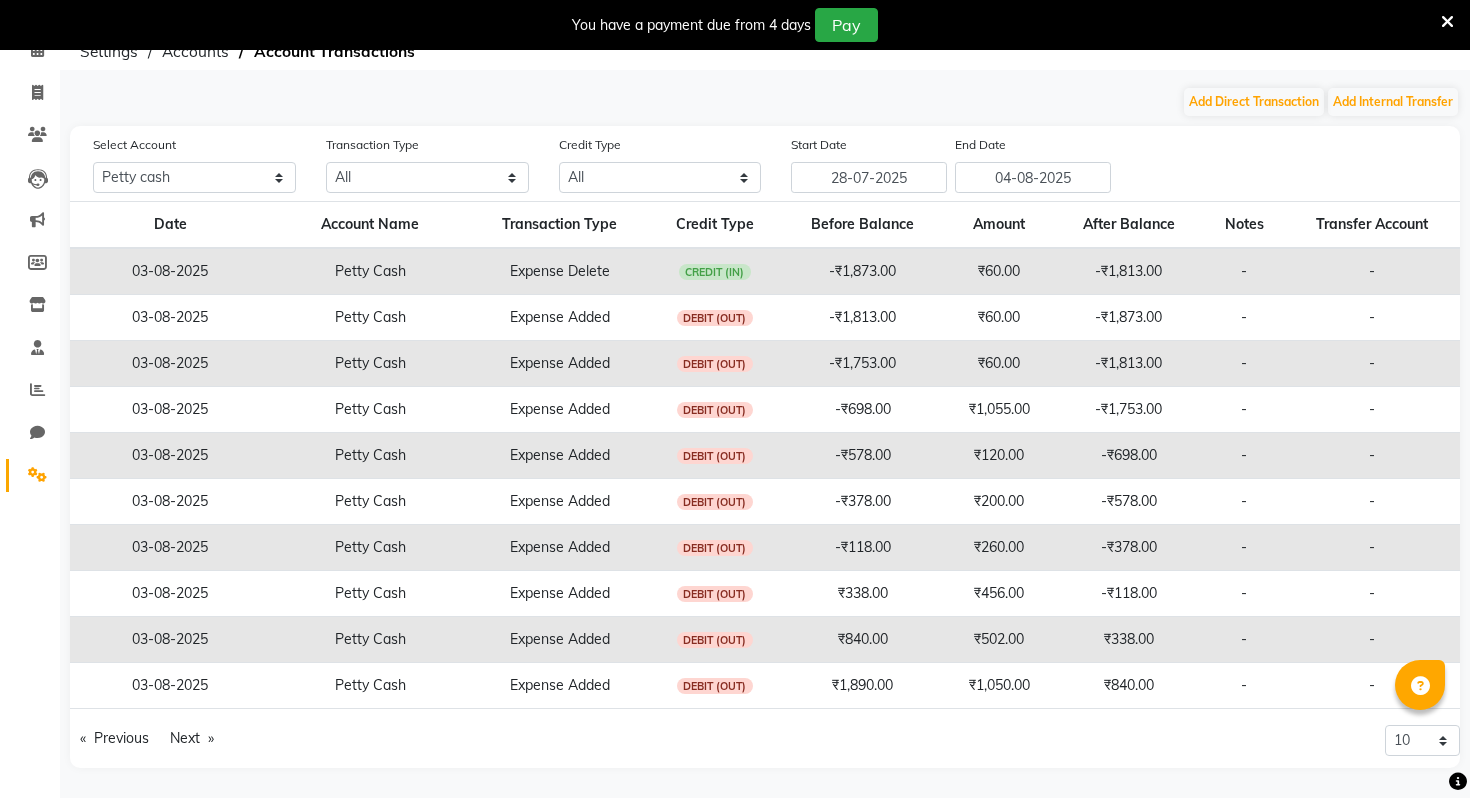 click on "₹456.00" 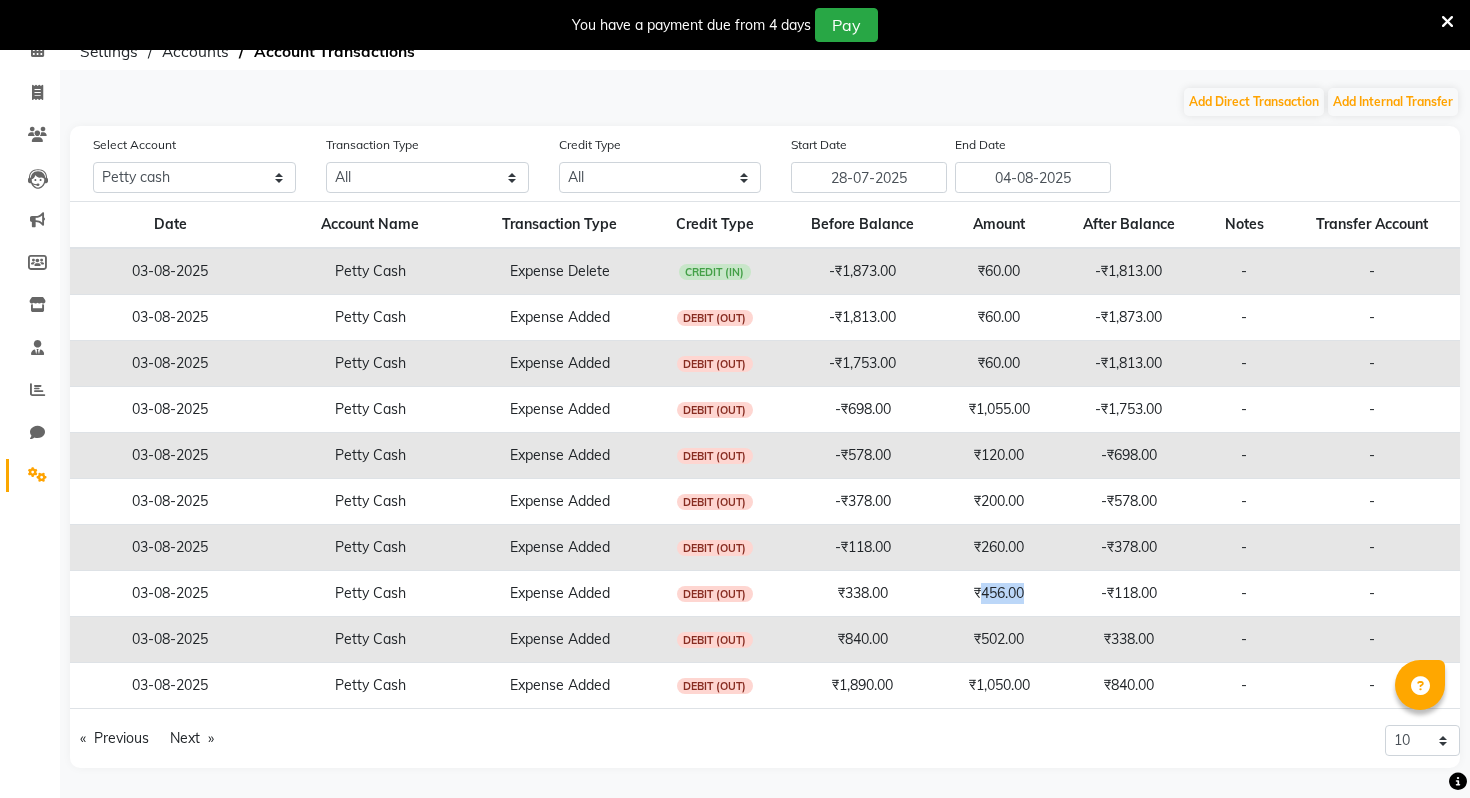 click on "₹456.00" 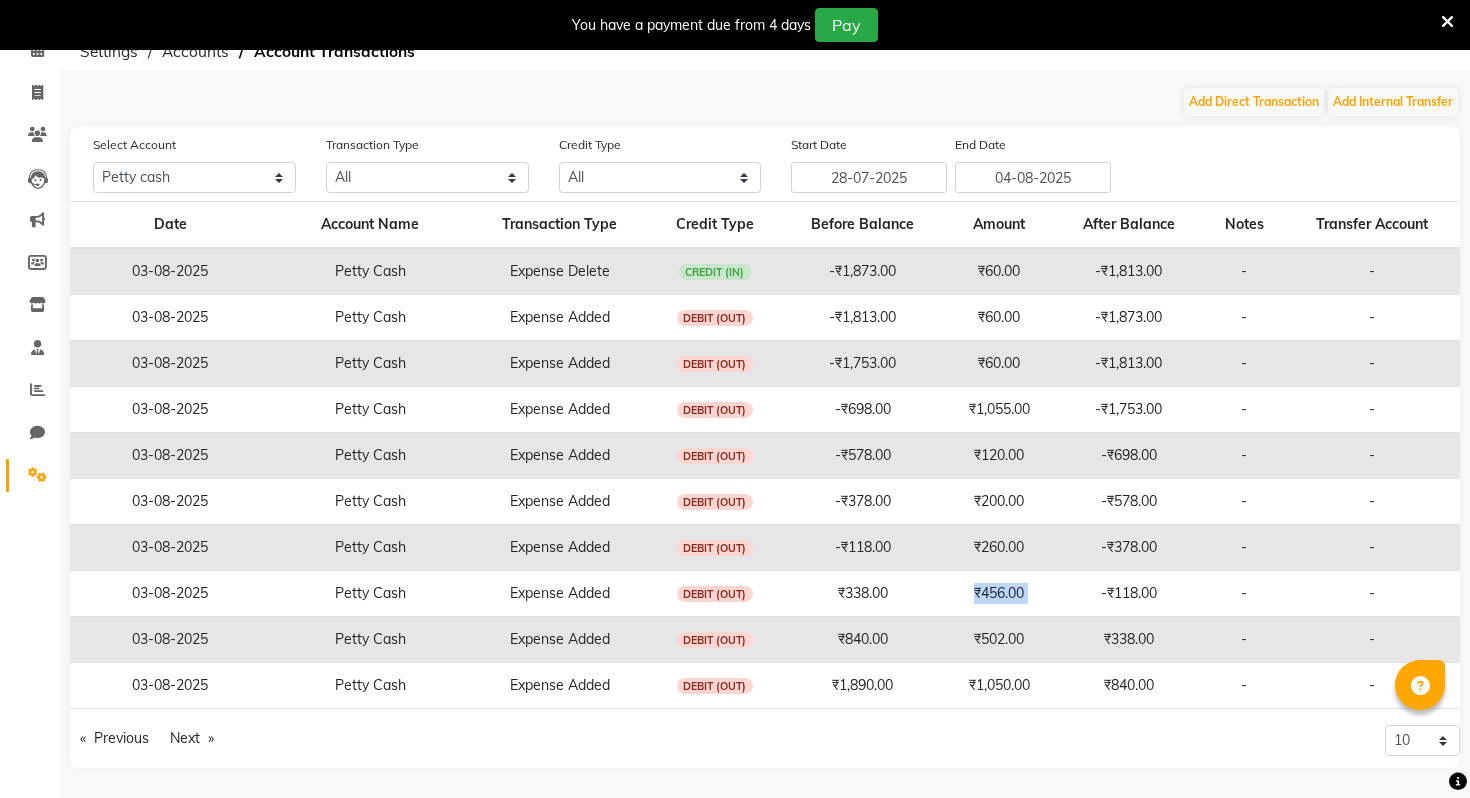click on "₹456.00" 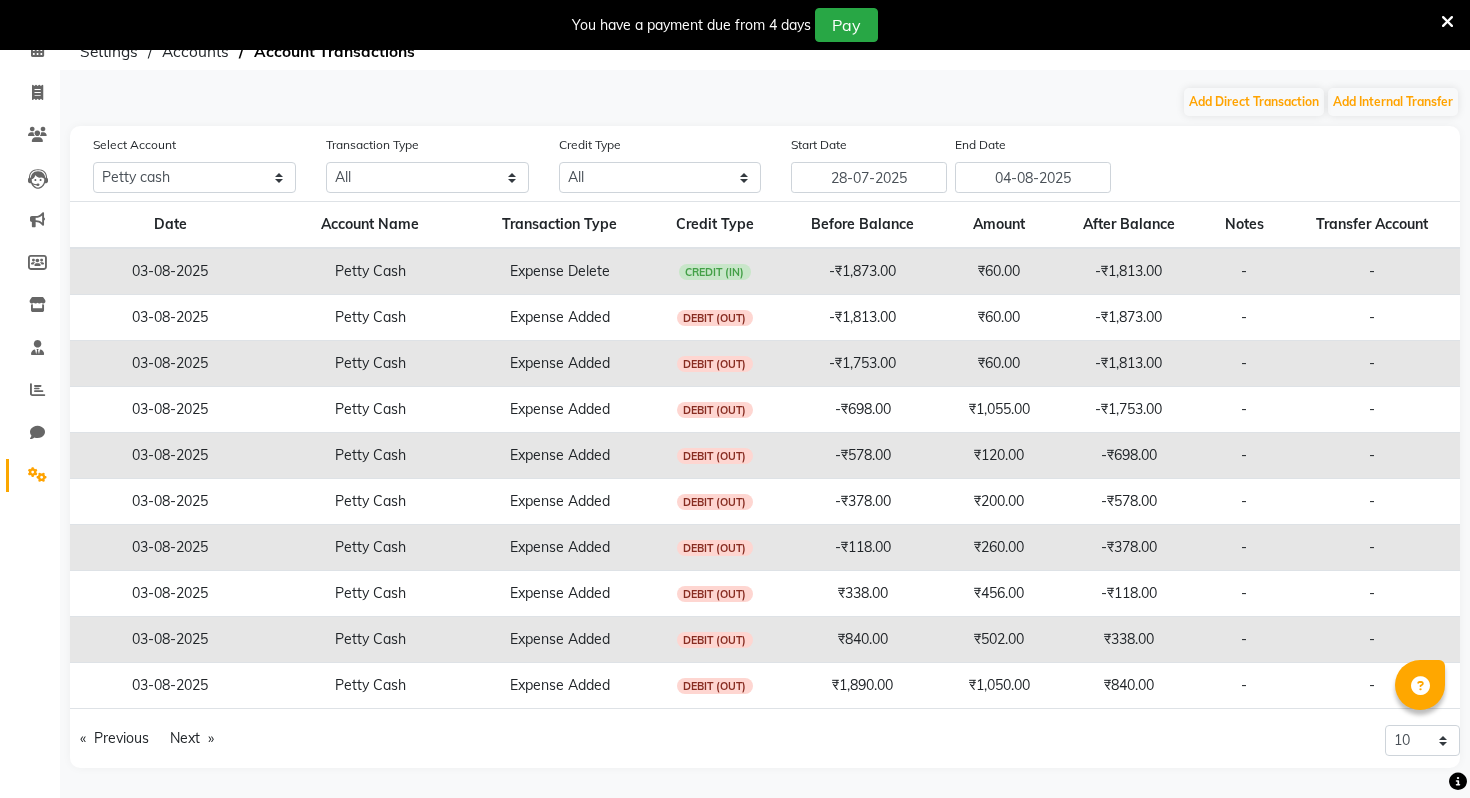 click on "₹456.00" 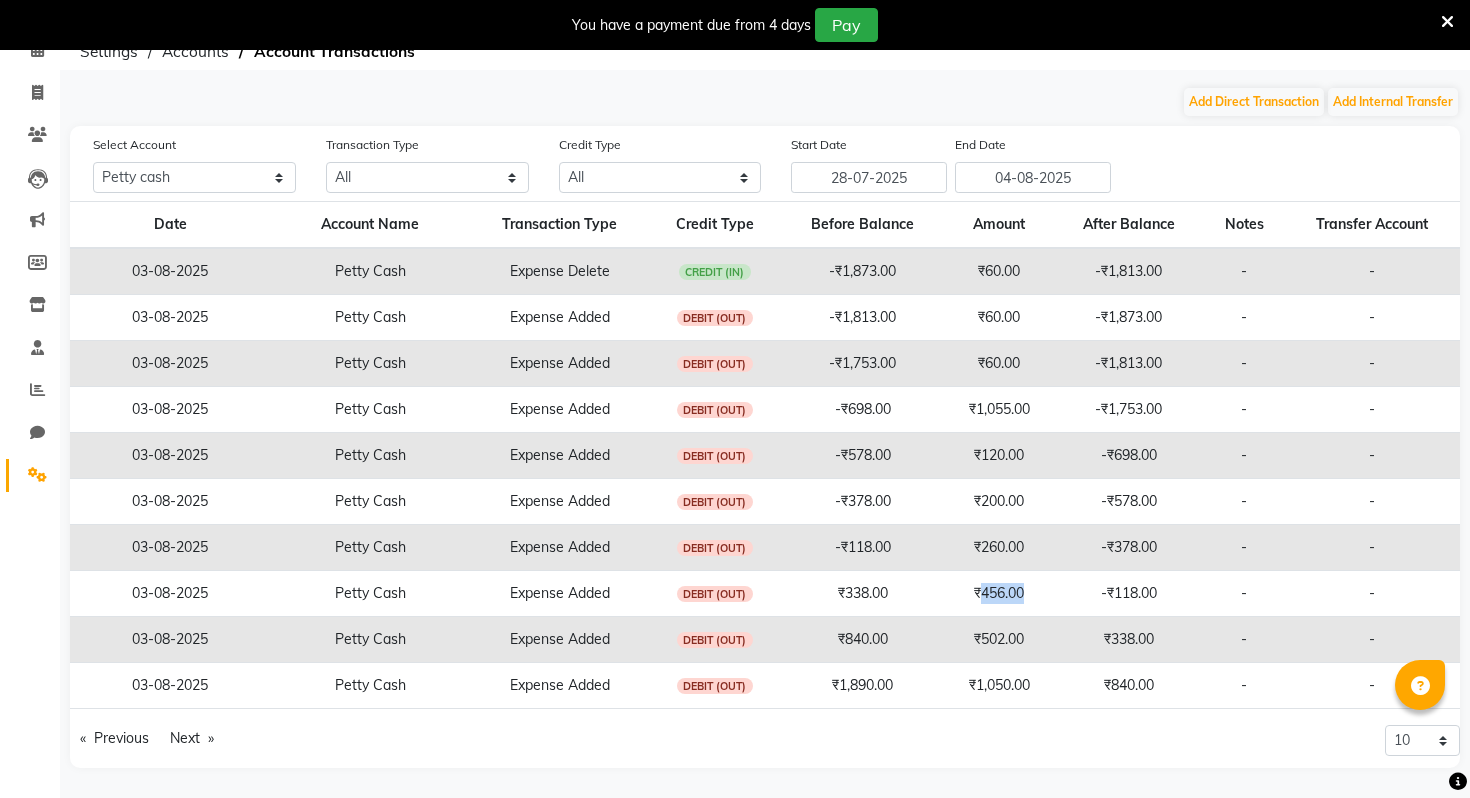 click on "₹456.00" 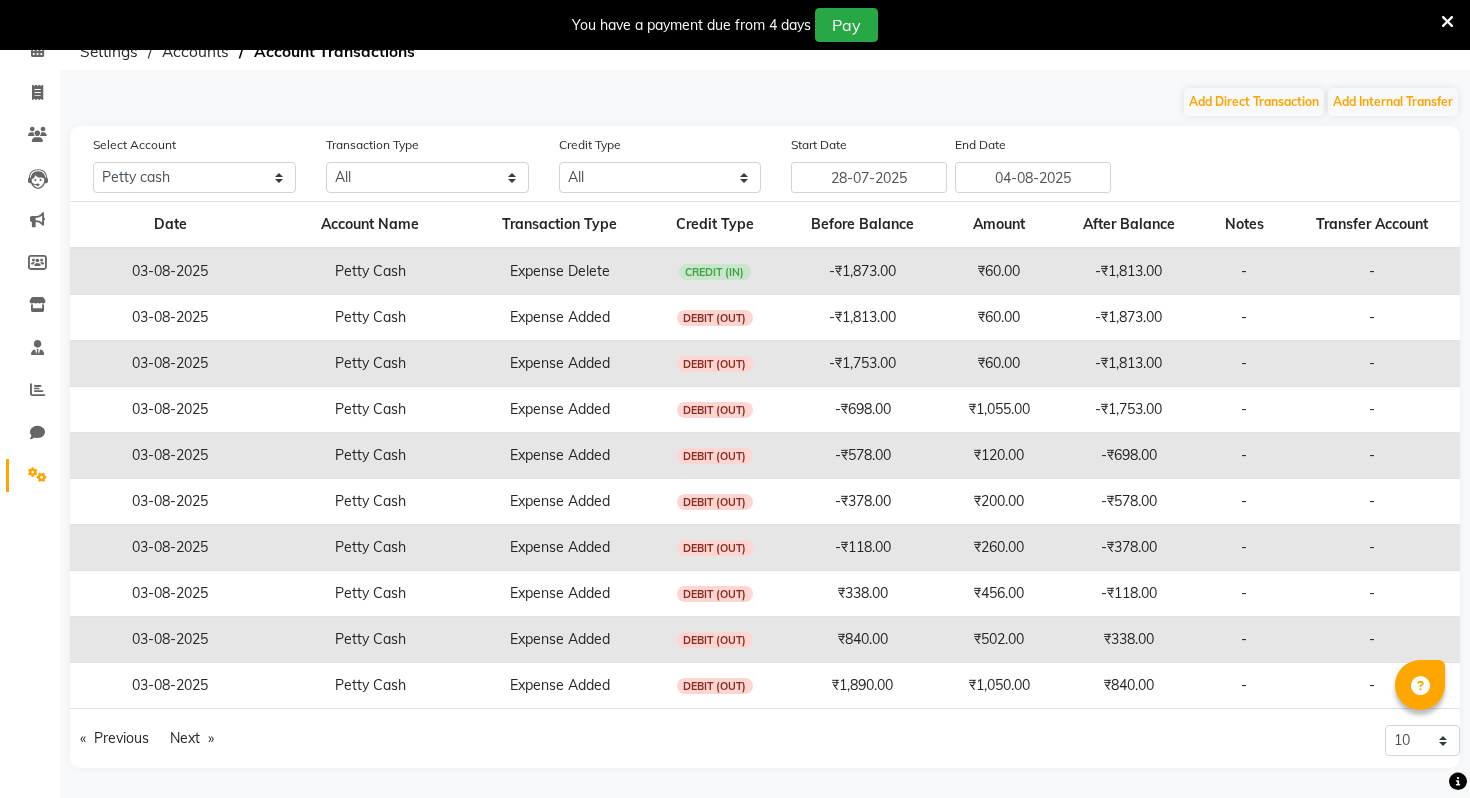 click on "₹456.00" 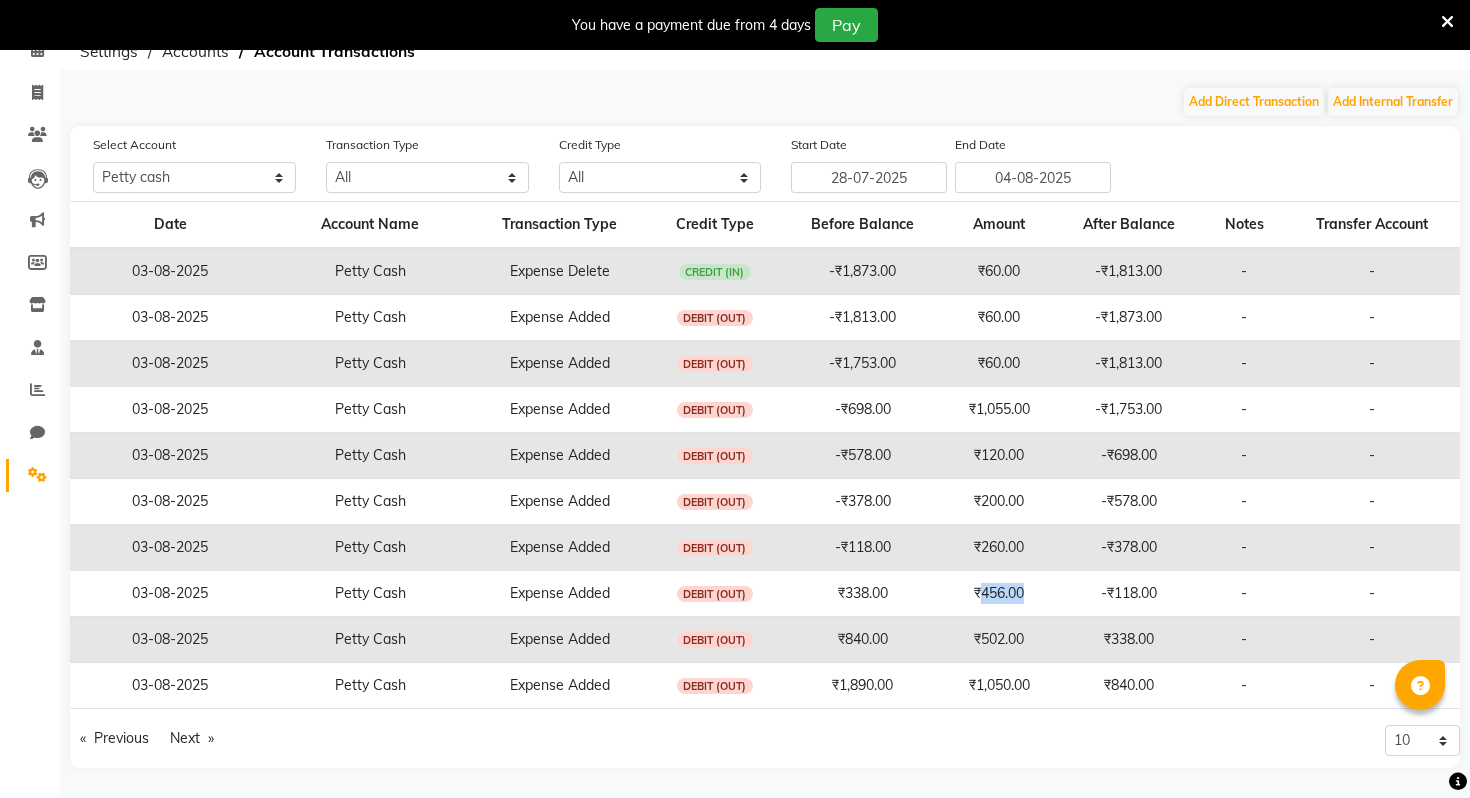click on "₹456.00" 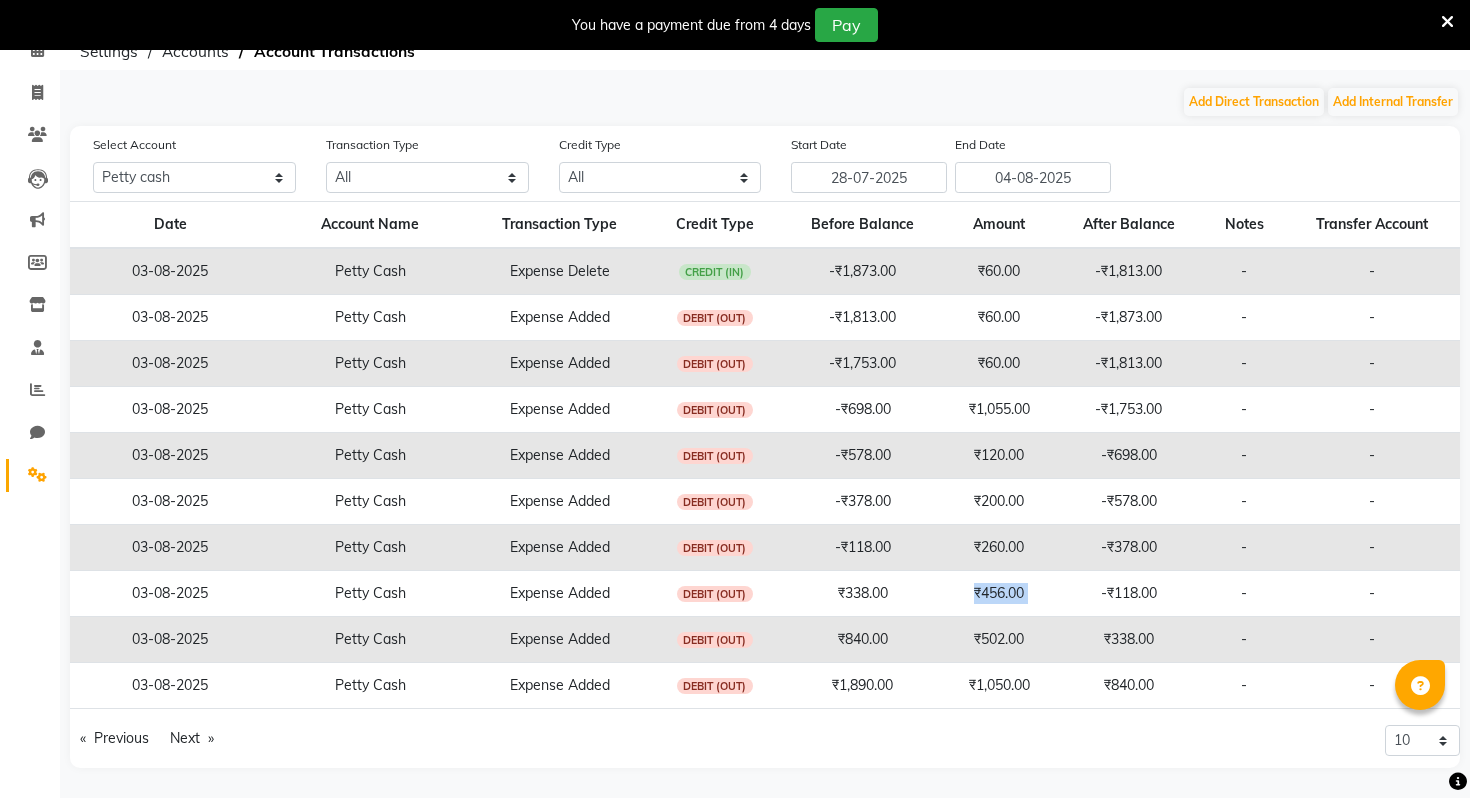 click on "₹456.00" 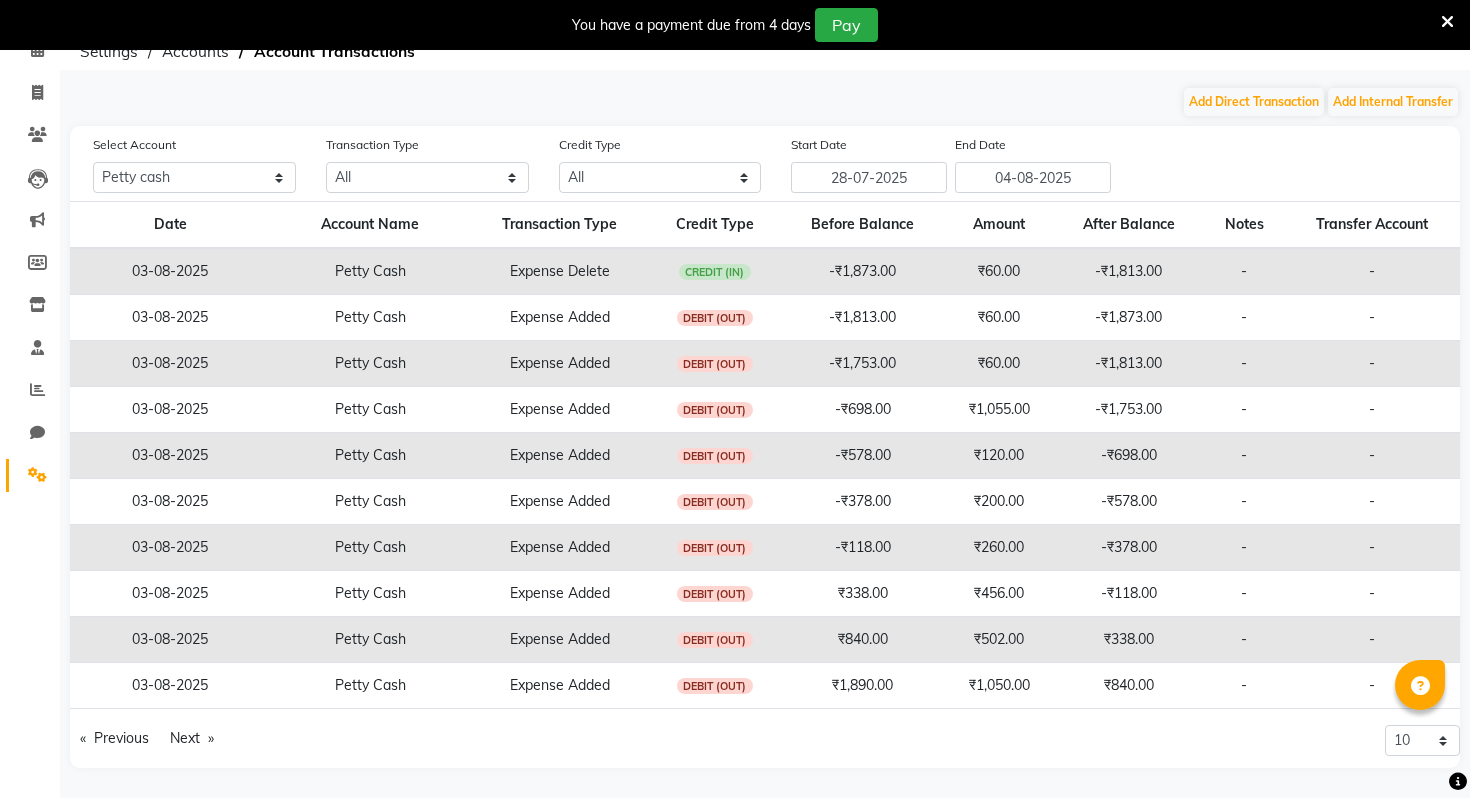 click on "-₹118.00" 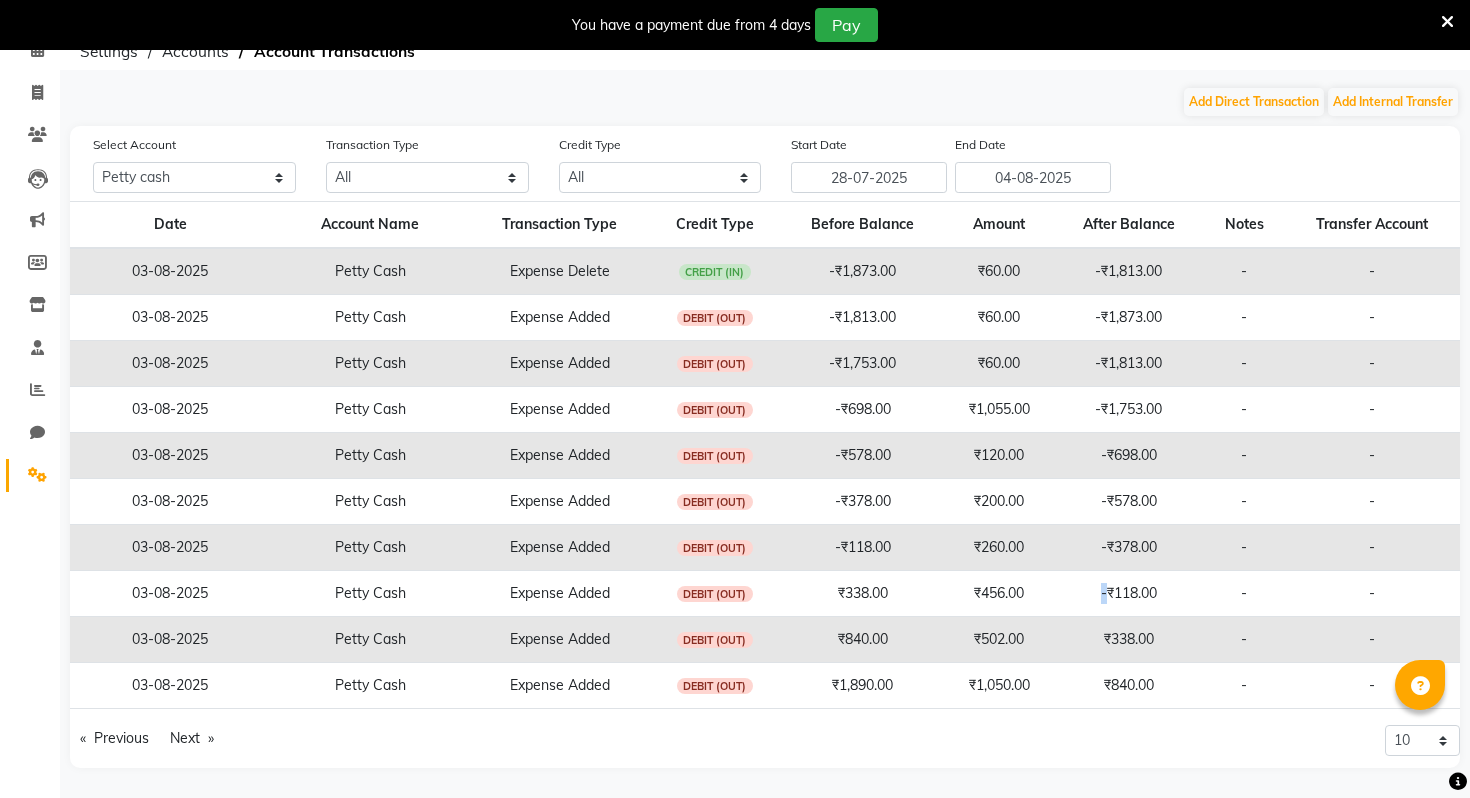 click on "-₹118.00" 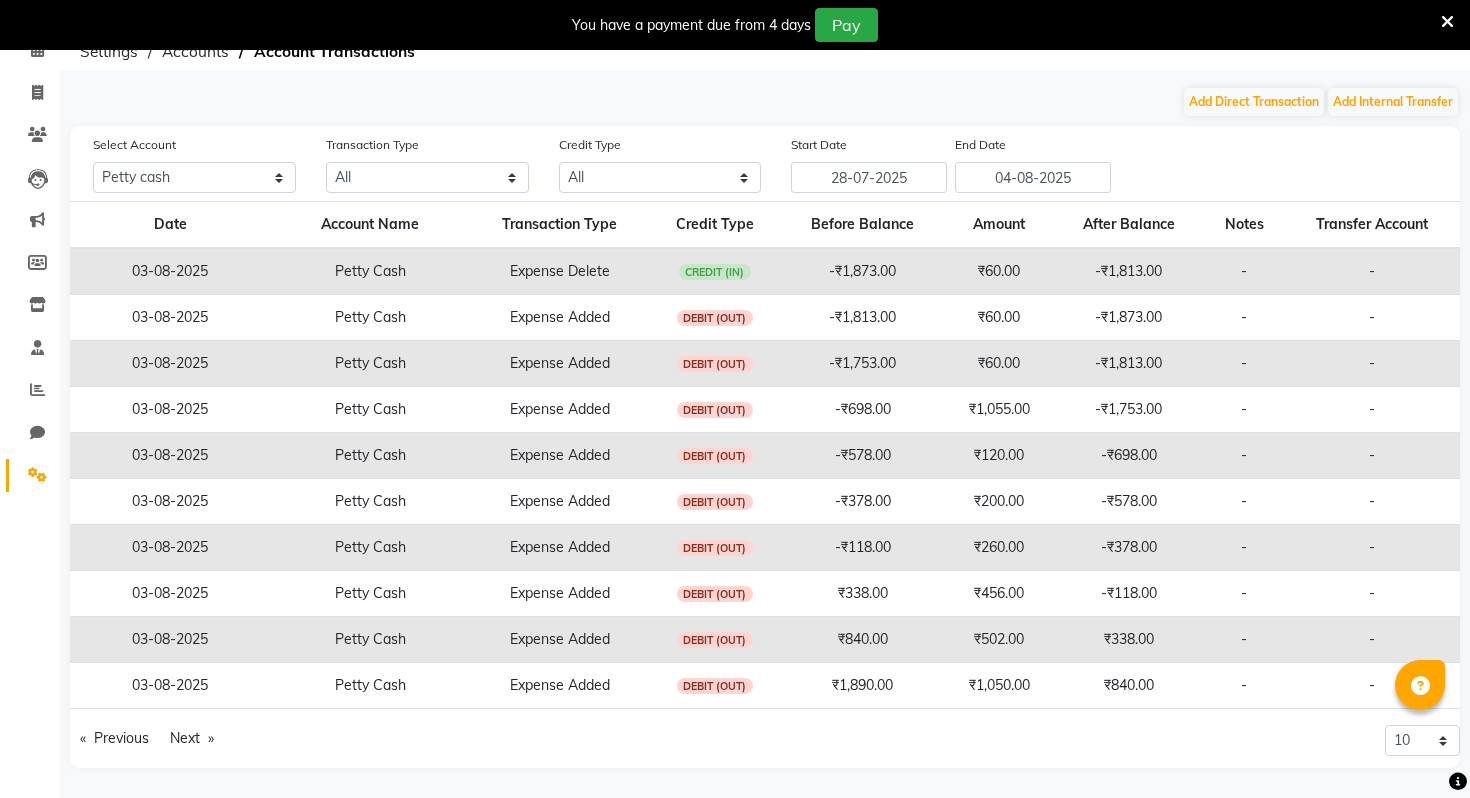 click on "-₹118.00" 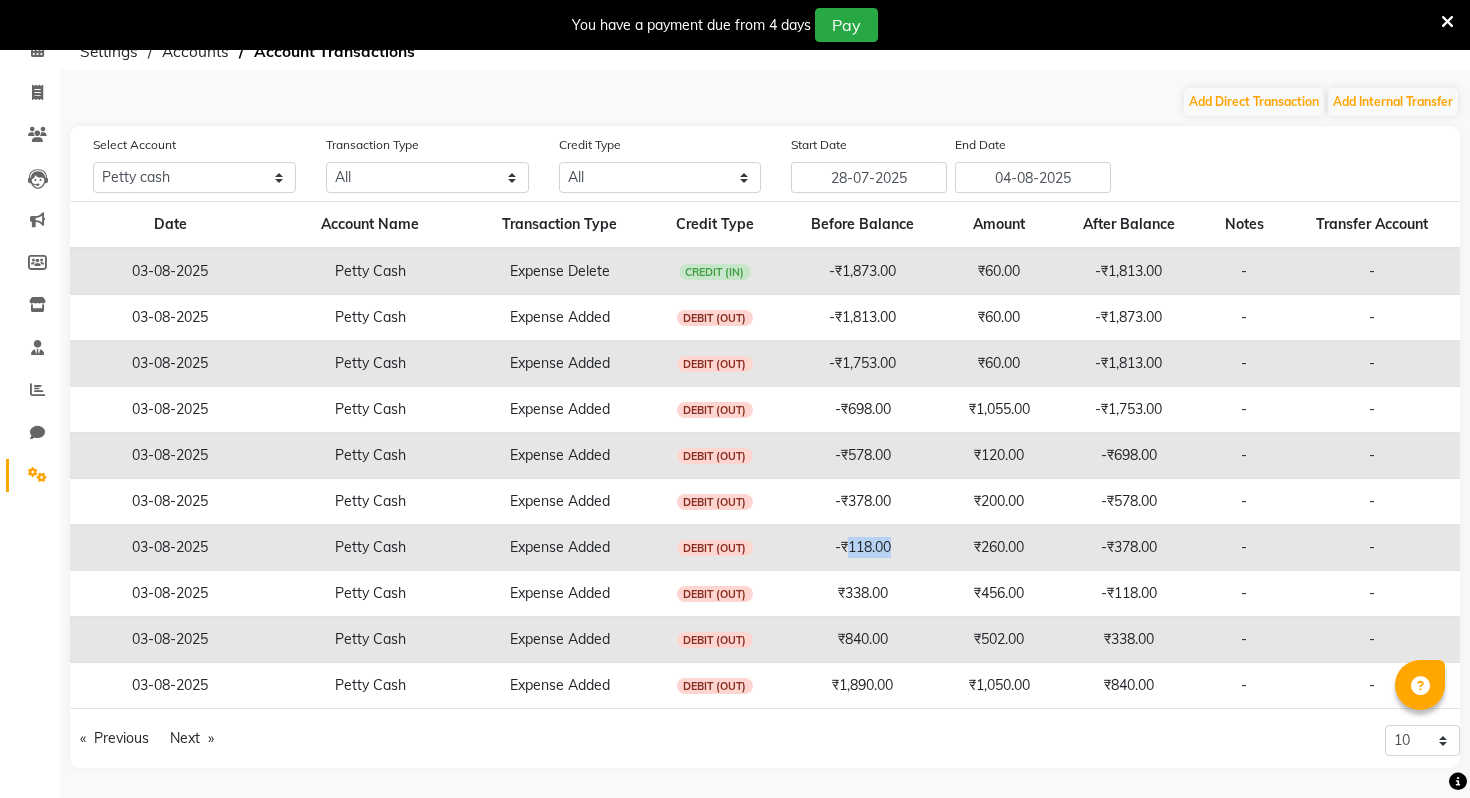 click on "-₹118.00" 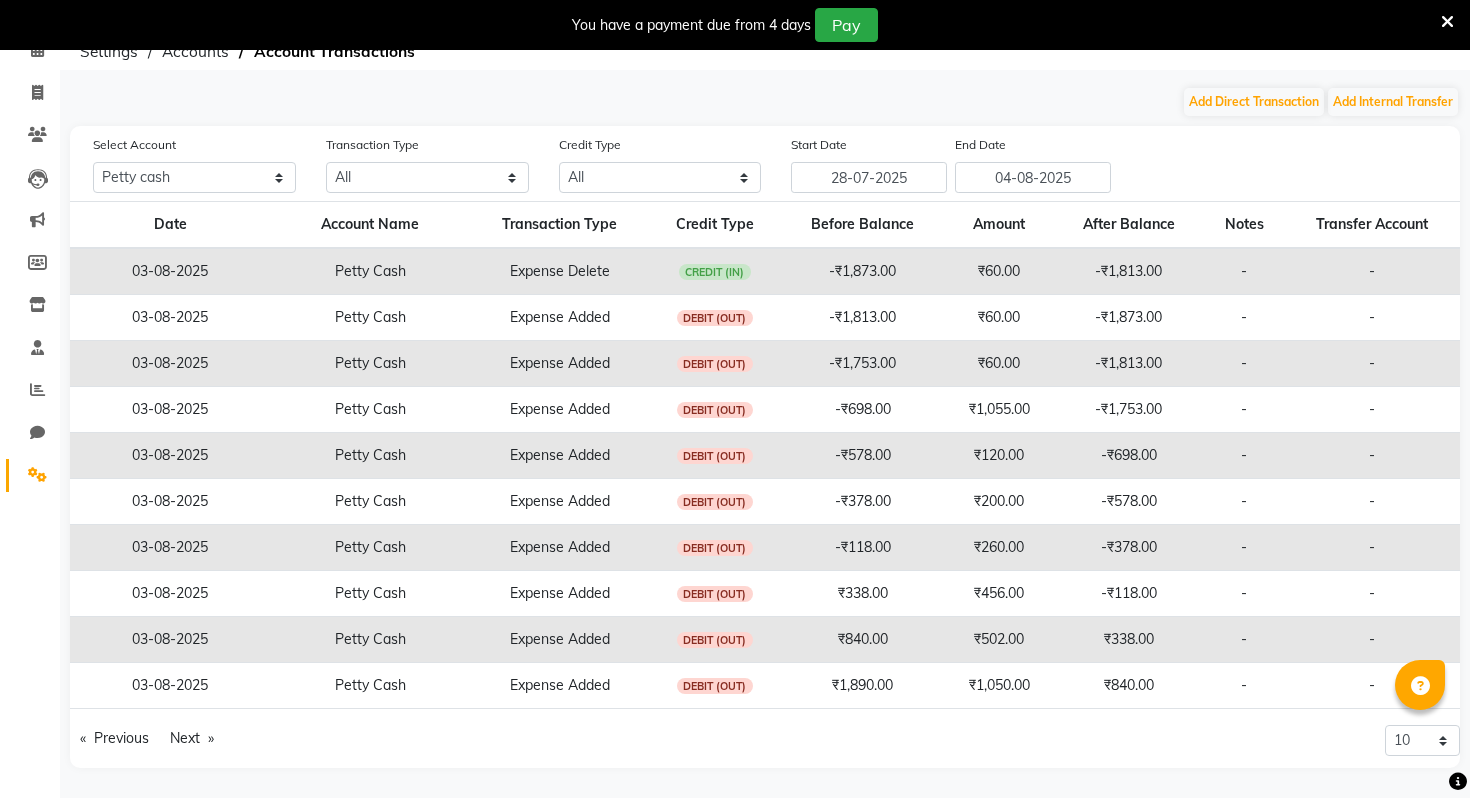 click on "₹260.00" 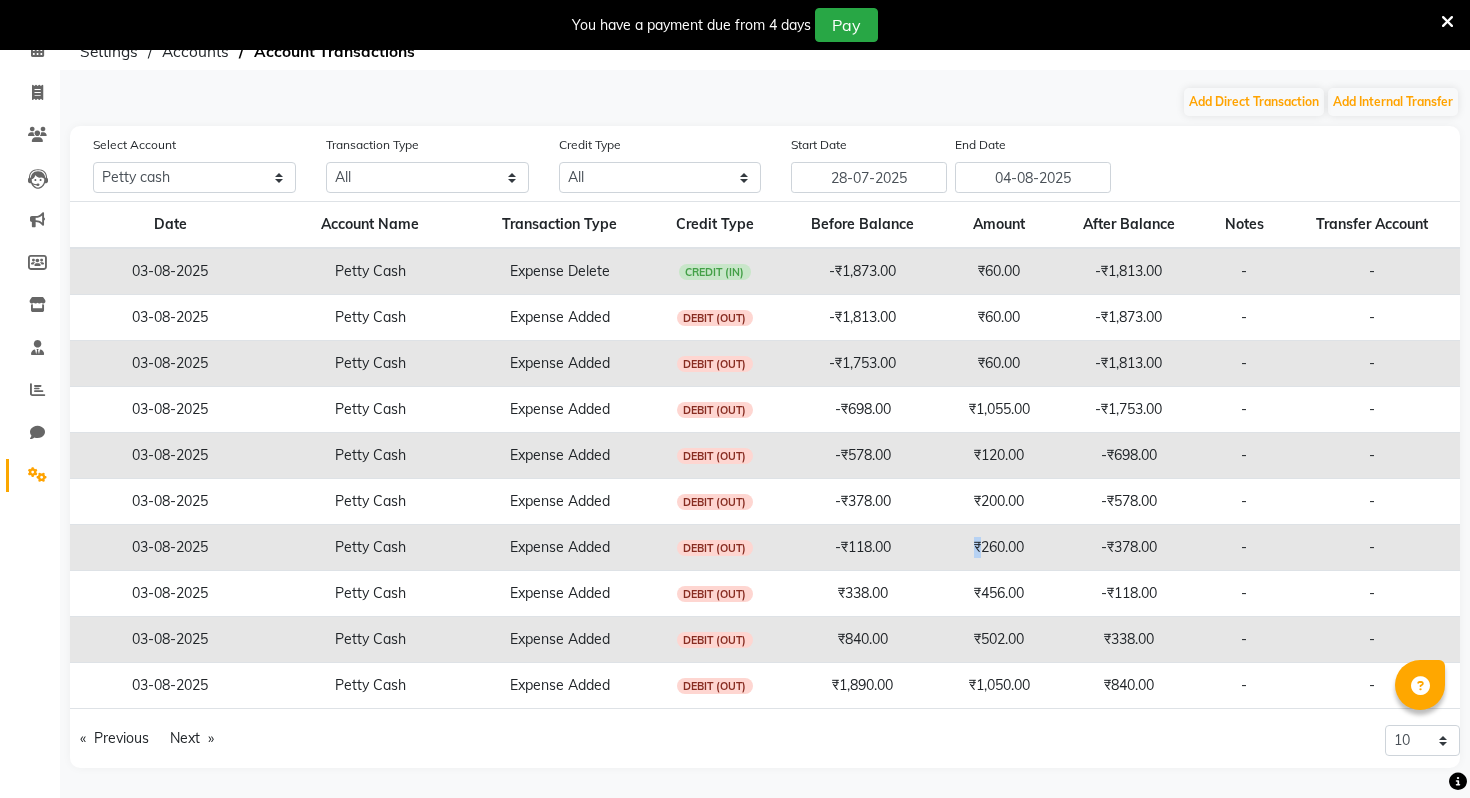 click on "₹260.00" 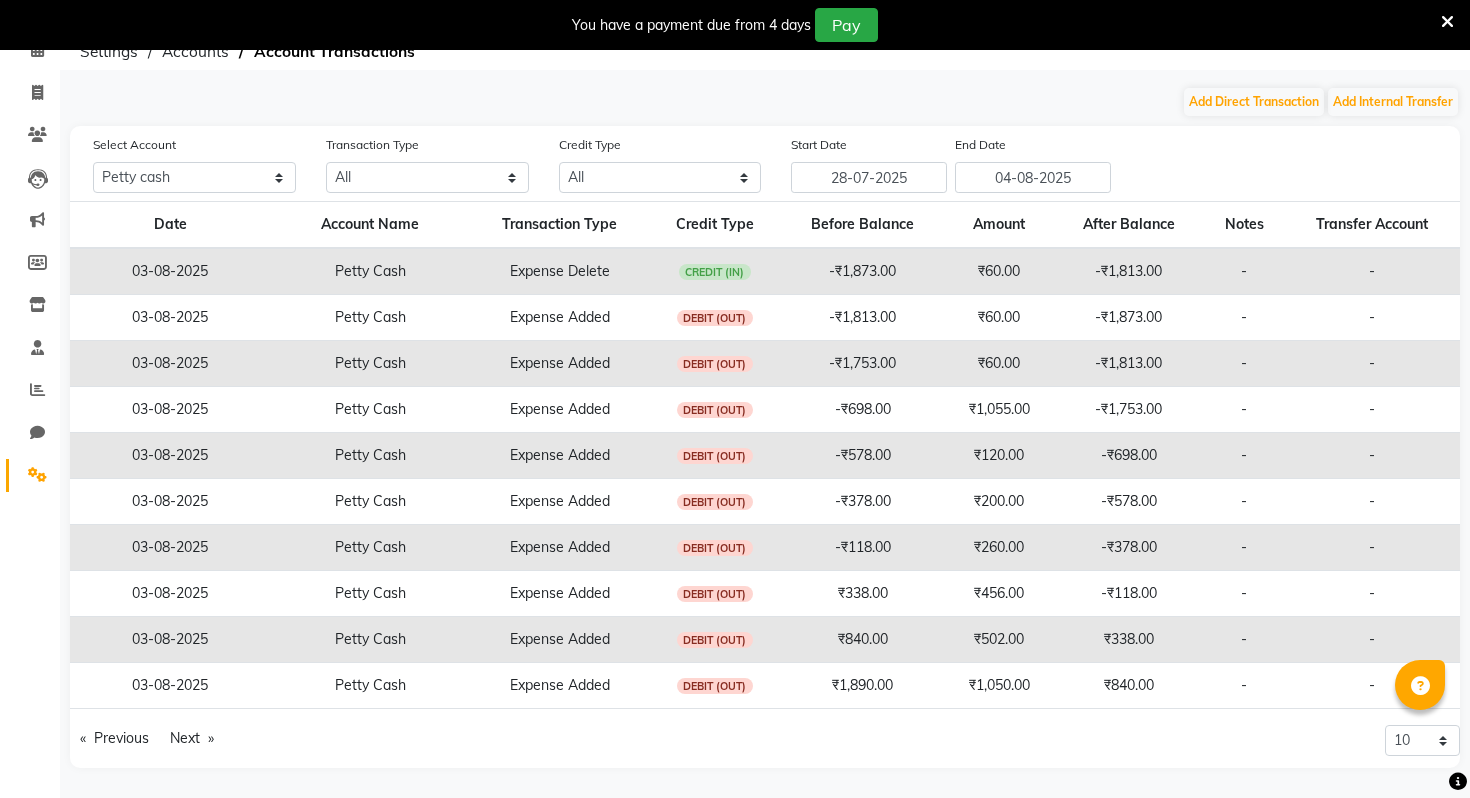 click on "-₹378.00" 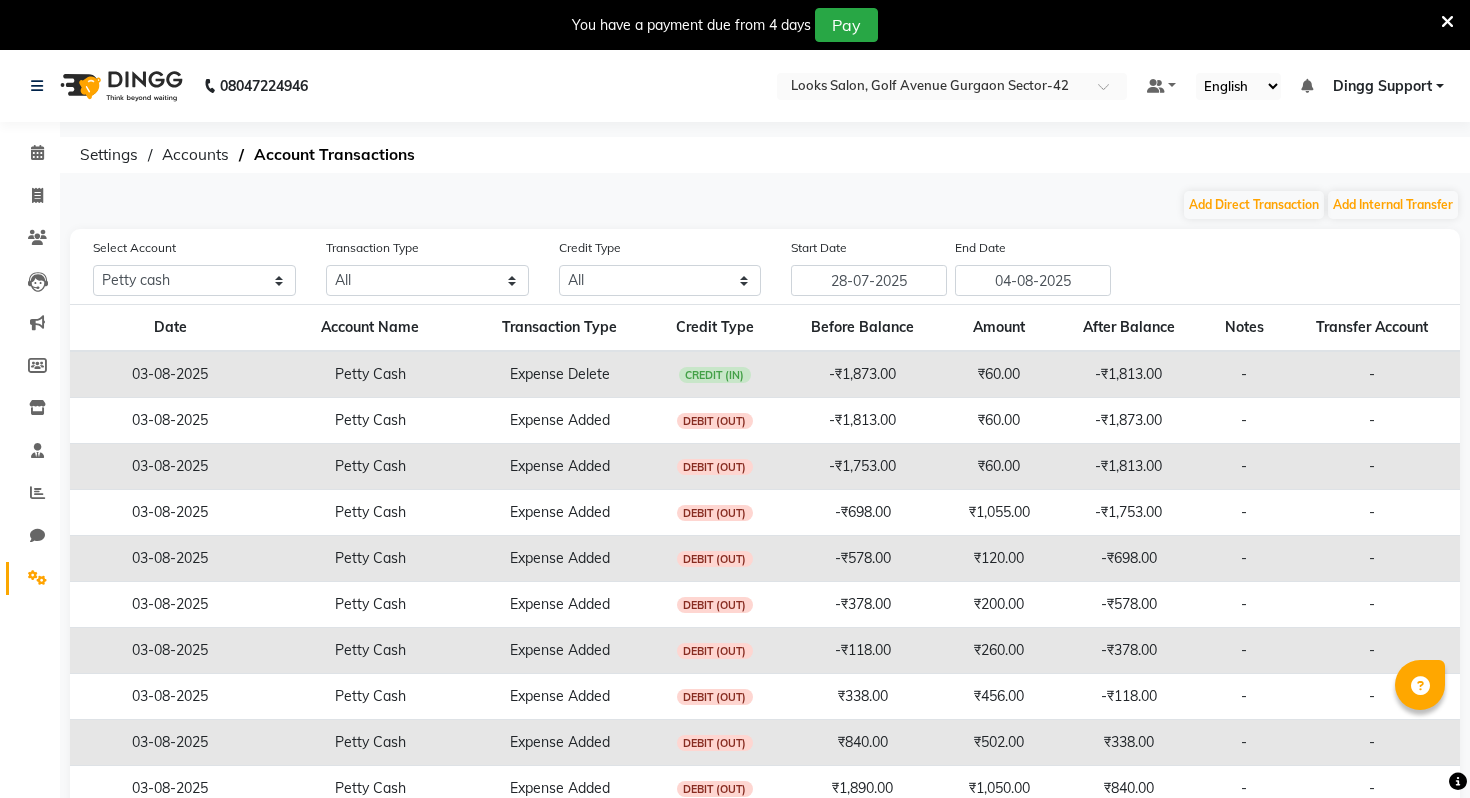 click on "Dingg Support" at bounding box center [1382, 86] 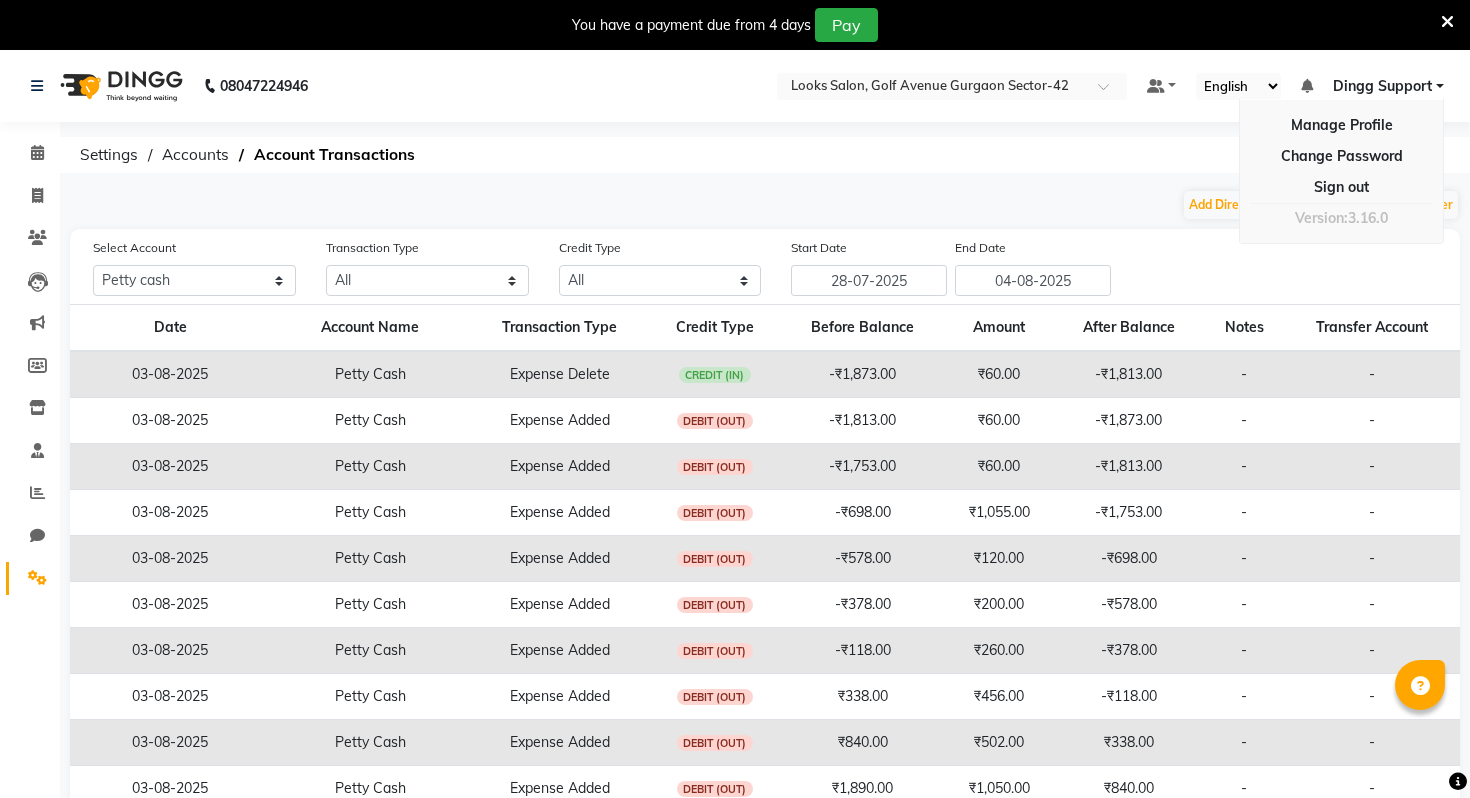 click on "Settings" 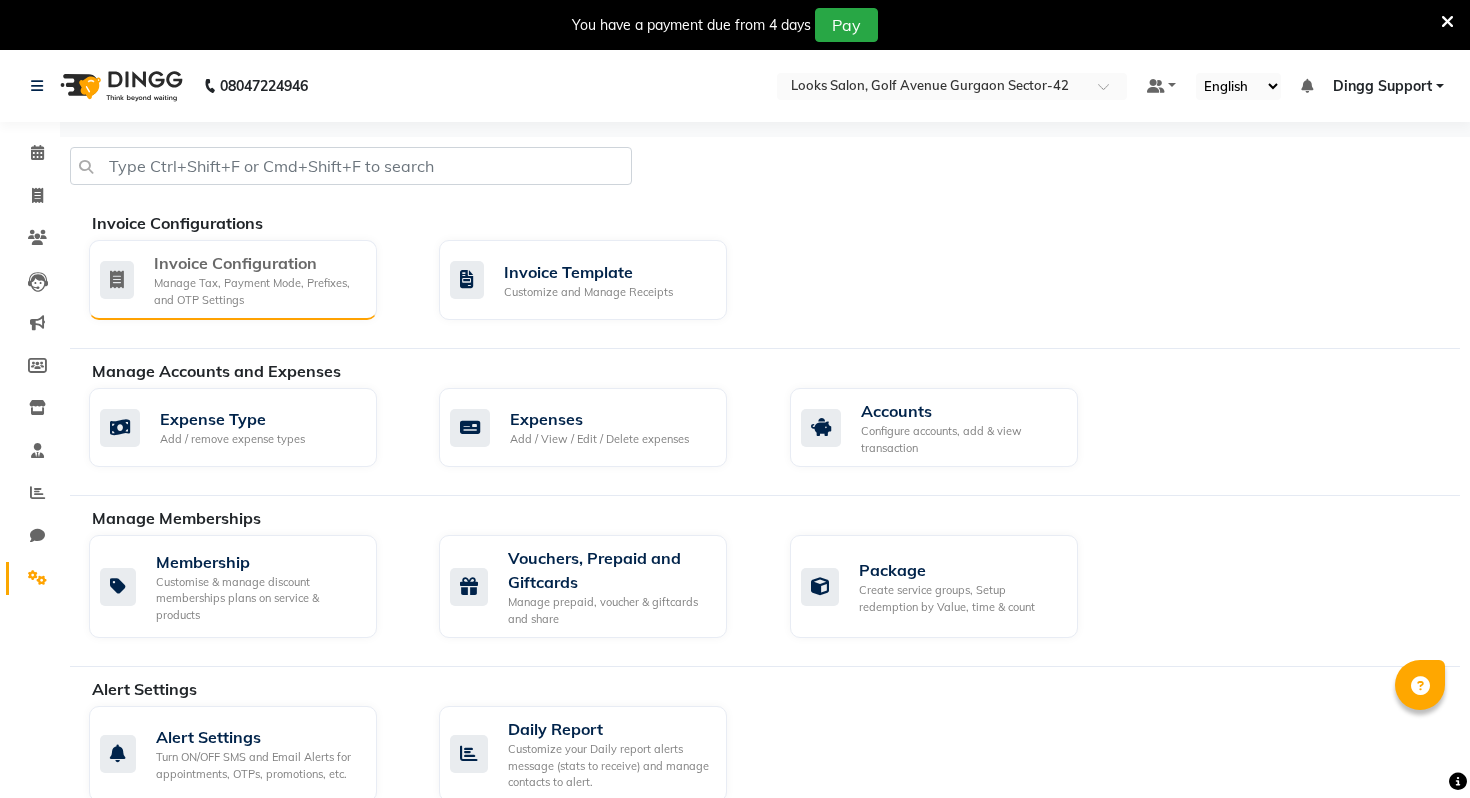 click on "Manage Tax, Payment Mode, Prefixes, and OTP Settings" 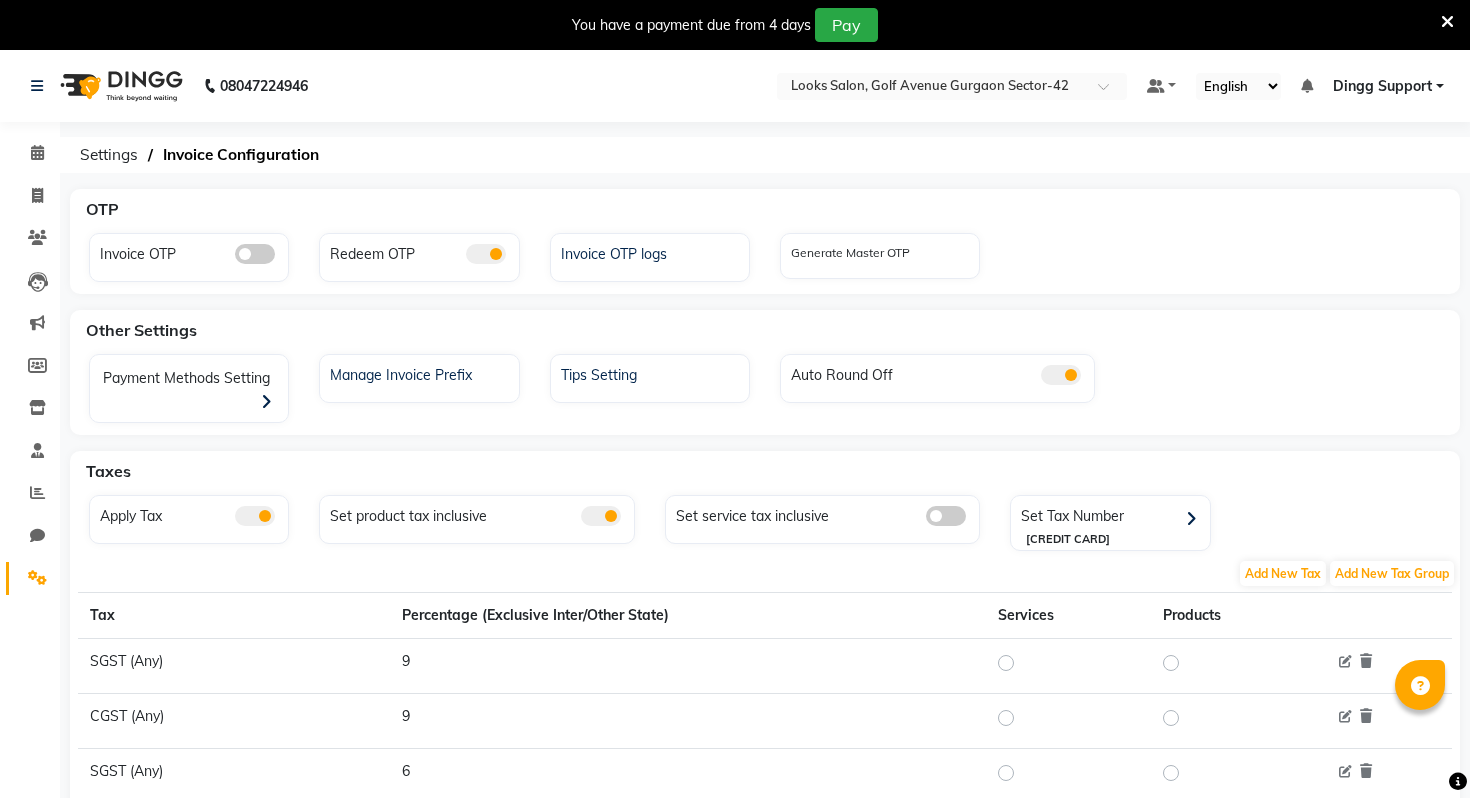 click at bounding box center (1447, 22) 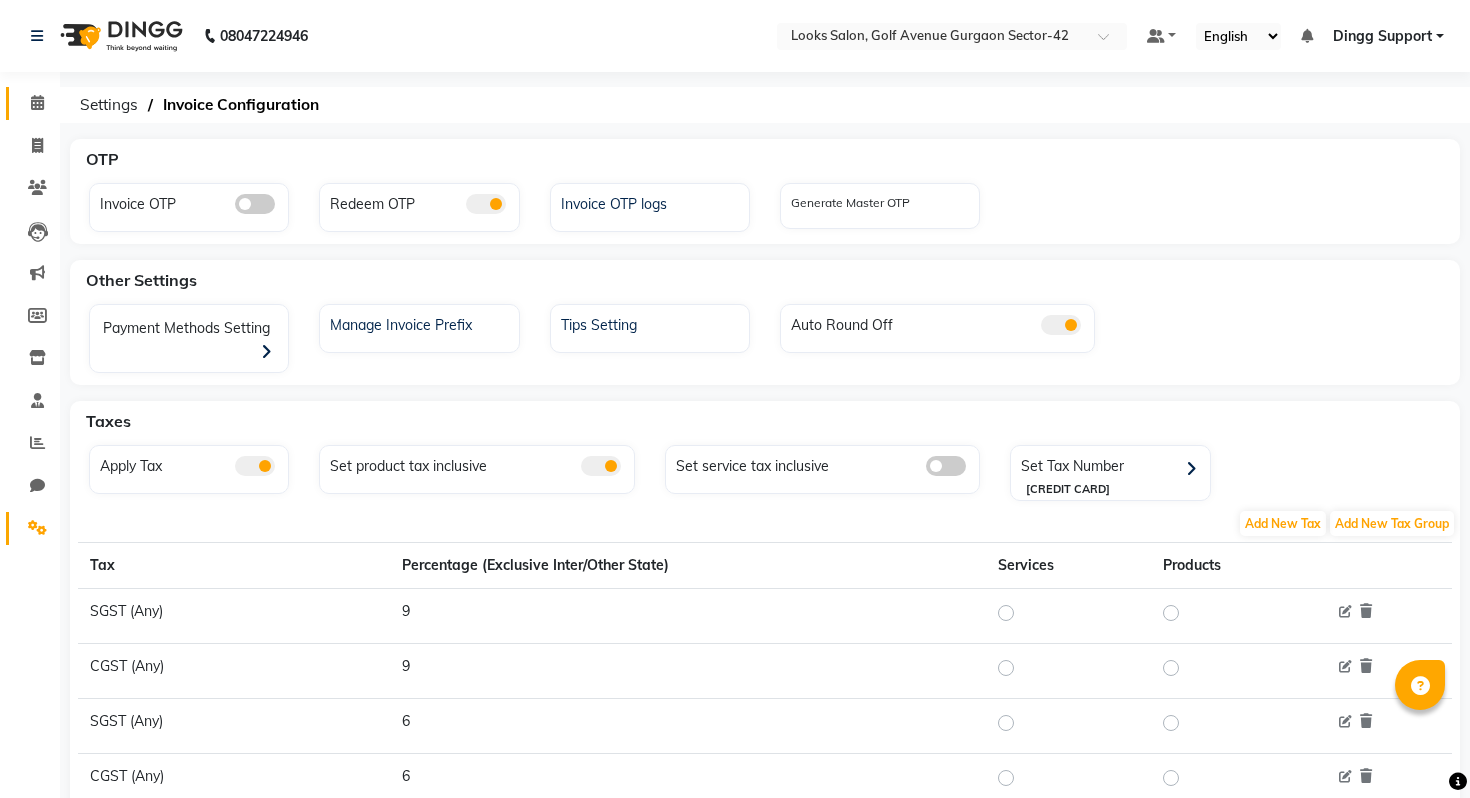 click 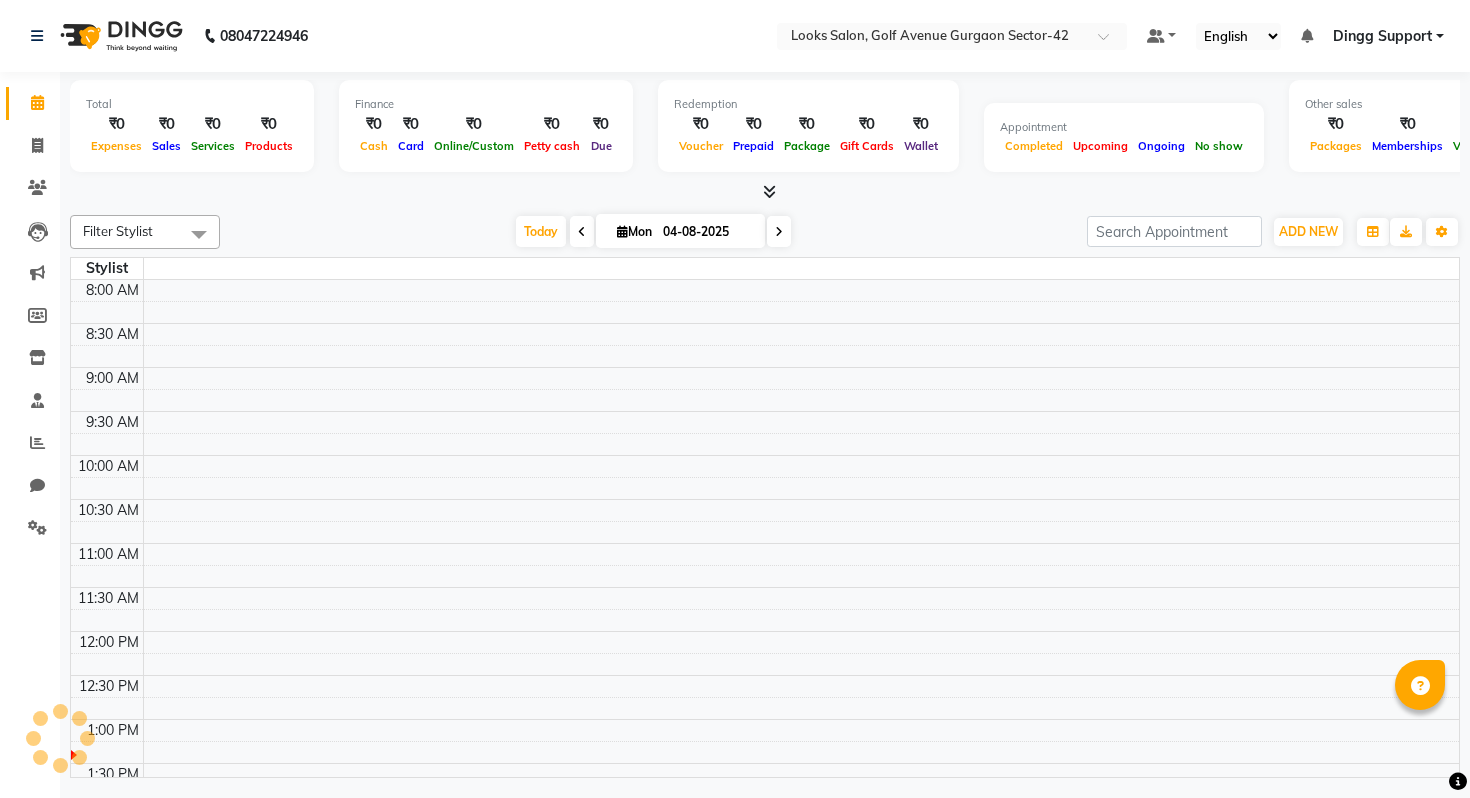 scroll, scrollTop: 0, scrollLeft: 0, axis: both 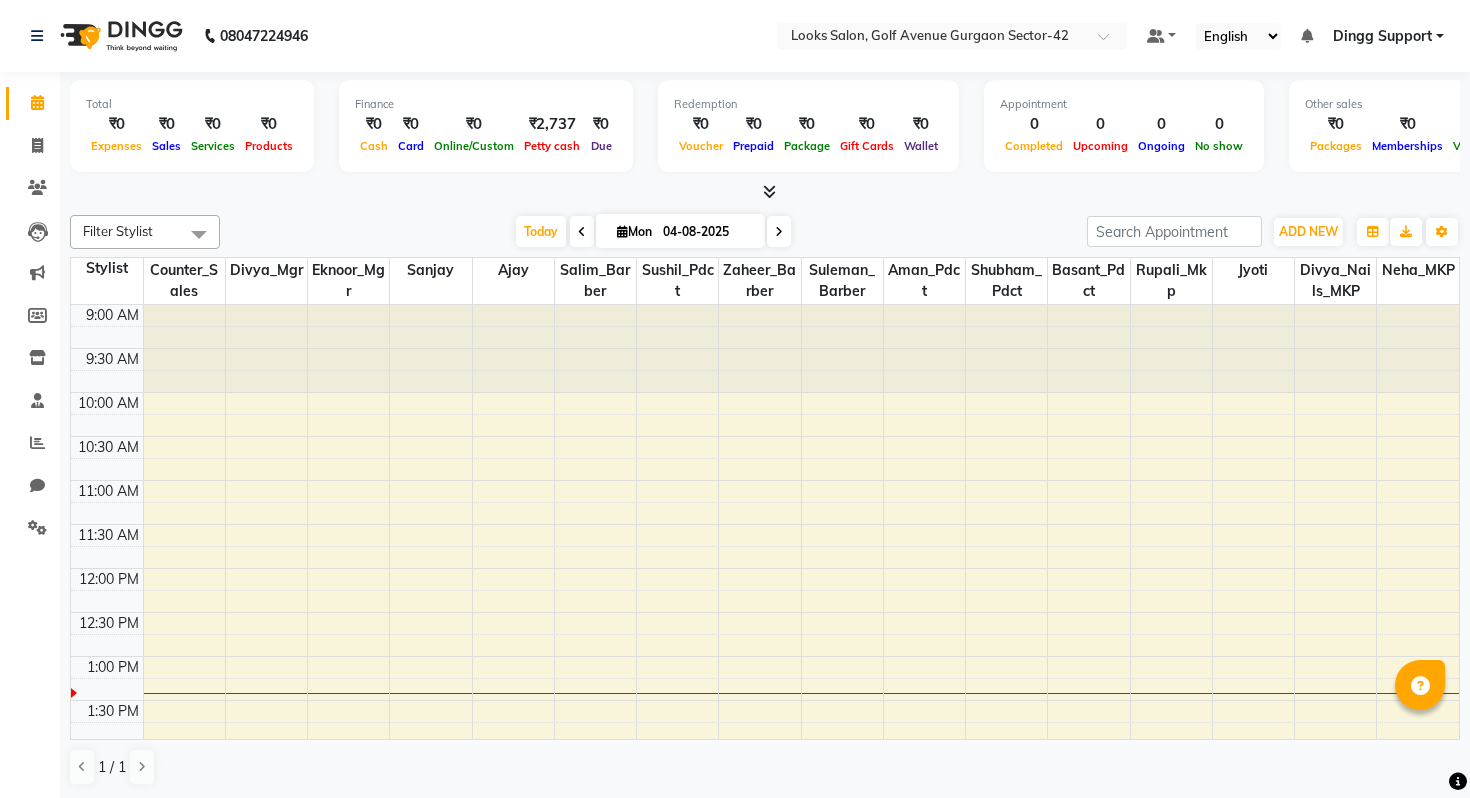 click on "Dingg Support" at bounding box center (1382, 36) 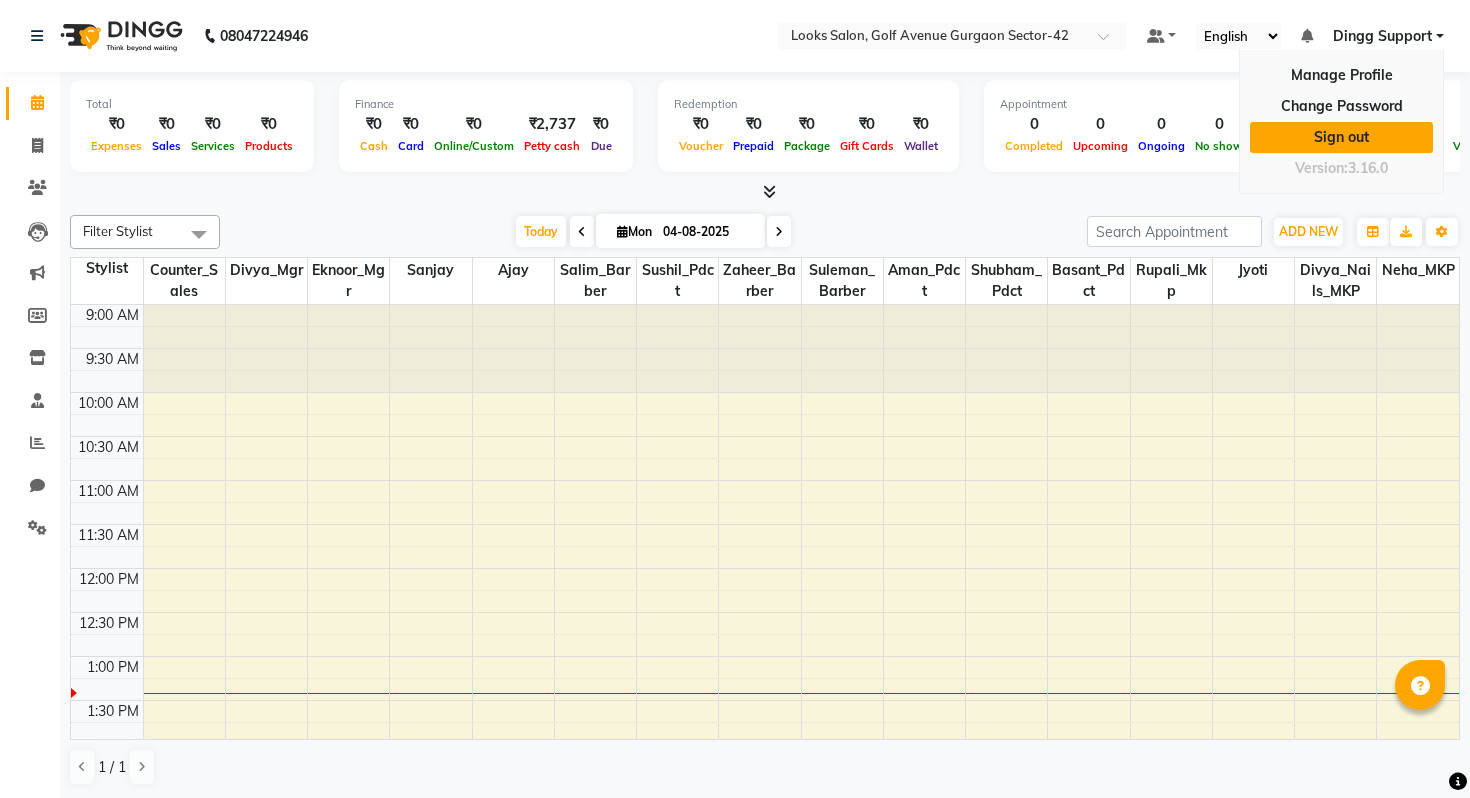 click on "Sign out" at bounding box center (1341, 137) 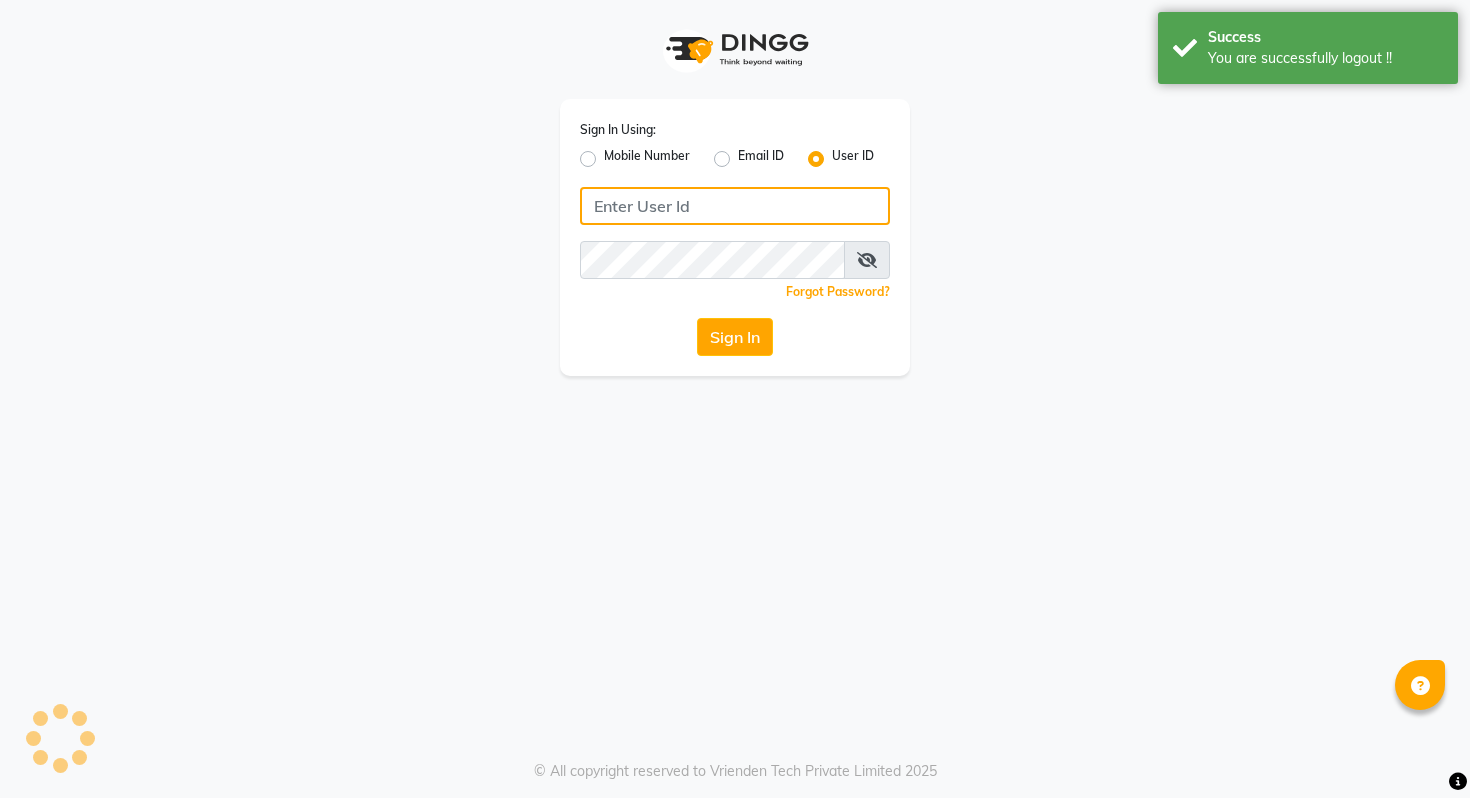 type on "9028992840" 